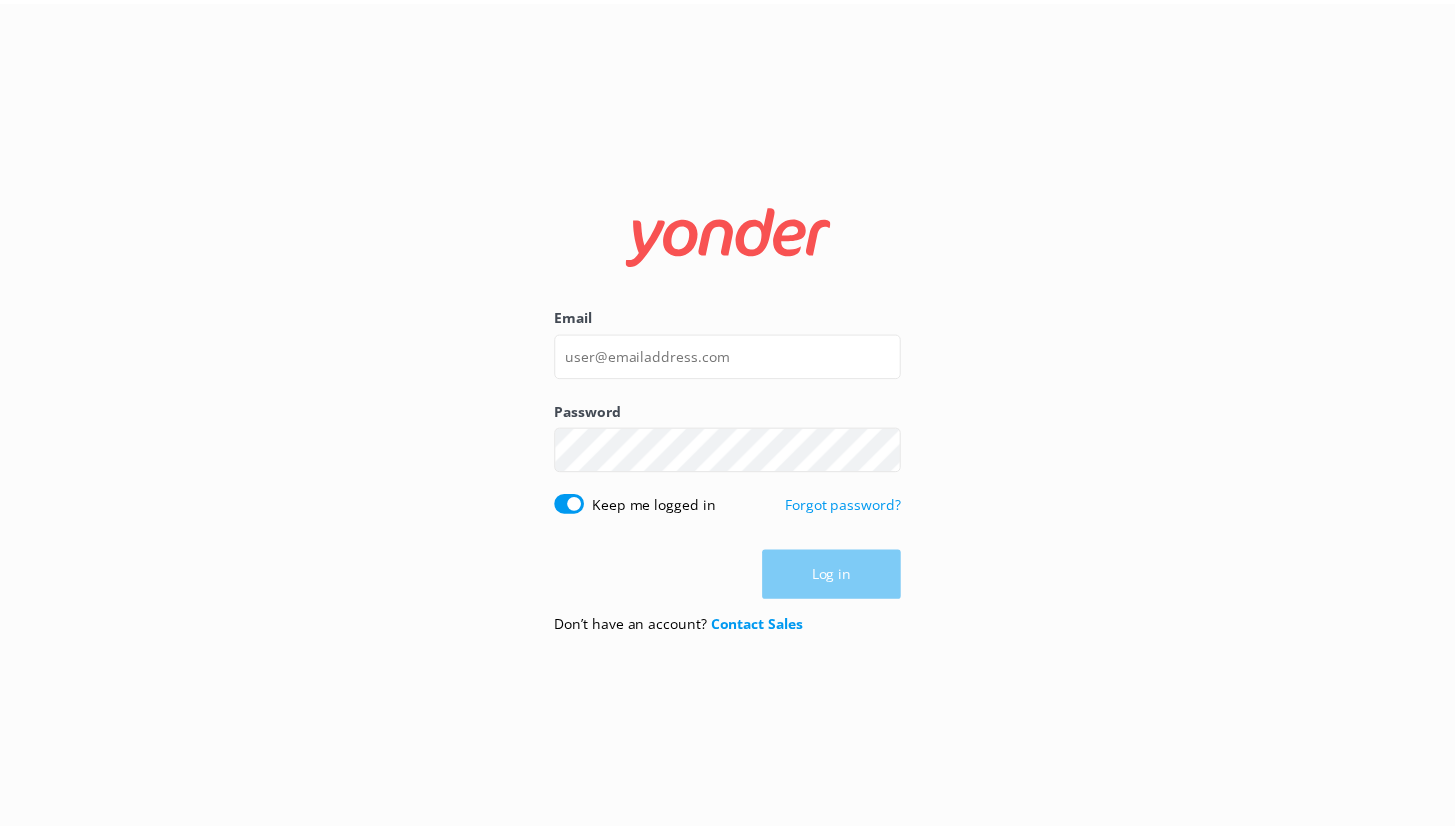 scroll, scrollTop: 0, scrollLeft: 0, axis: both 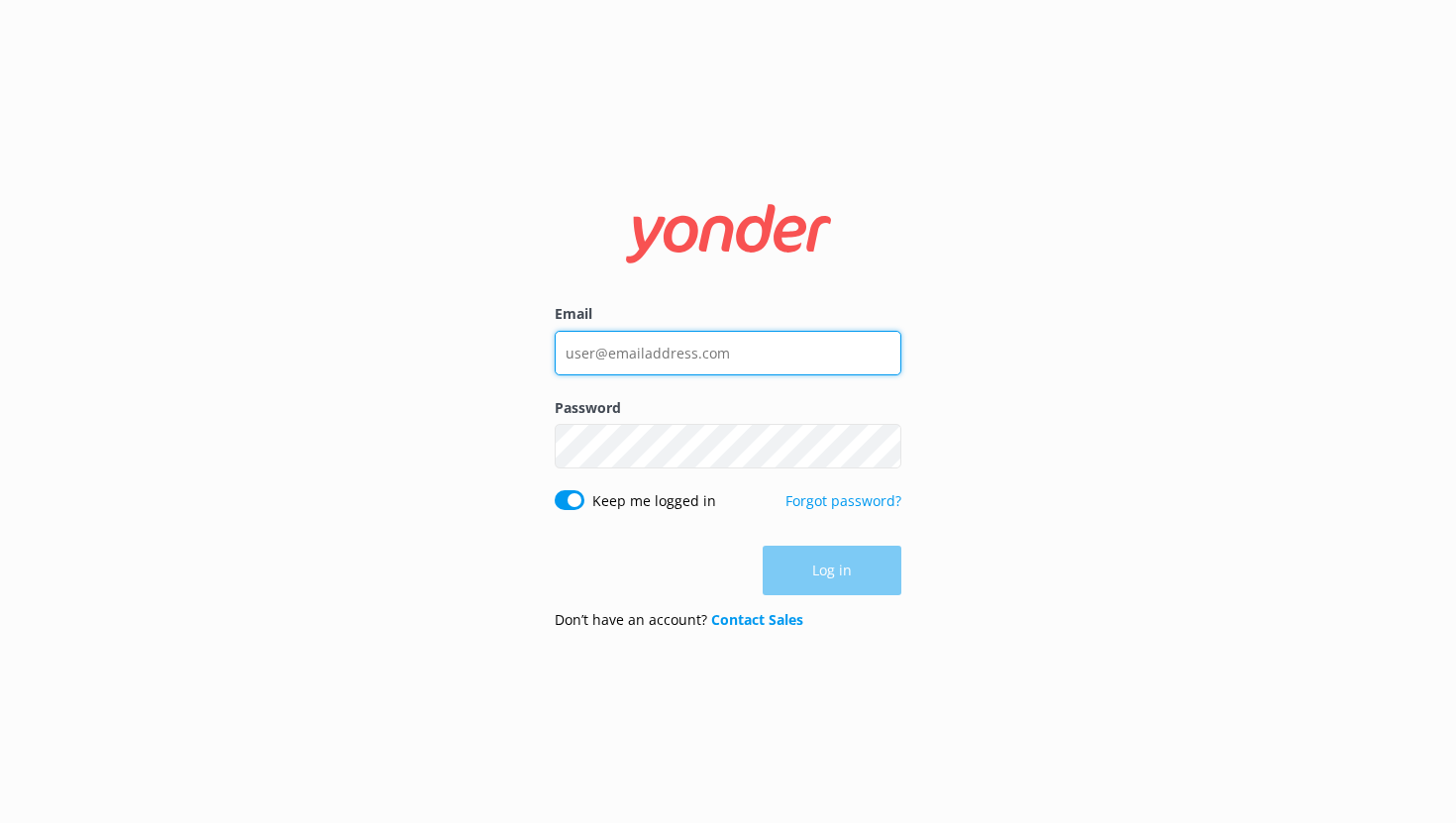 click on "Email" at bounding box center (728, 353) 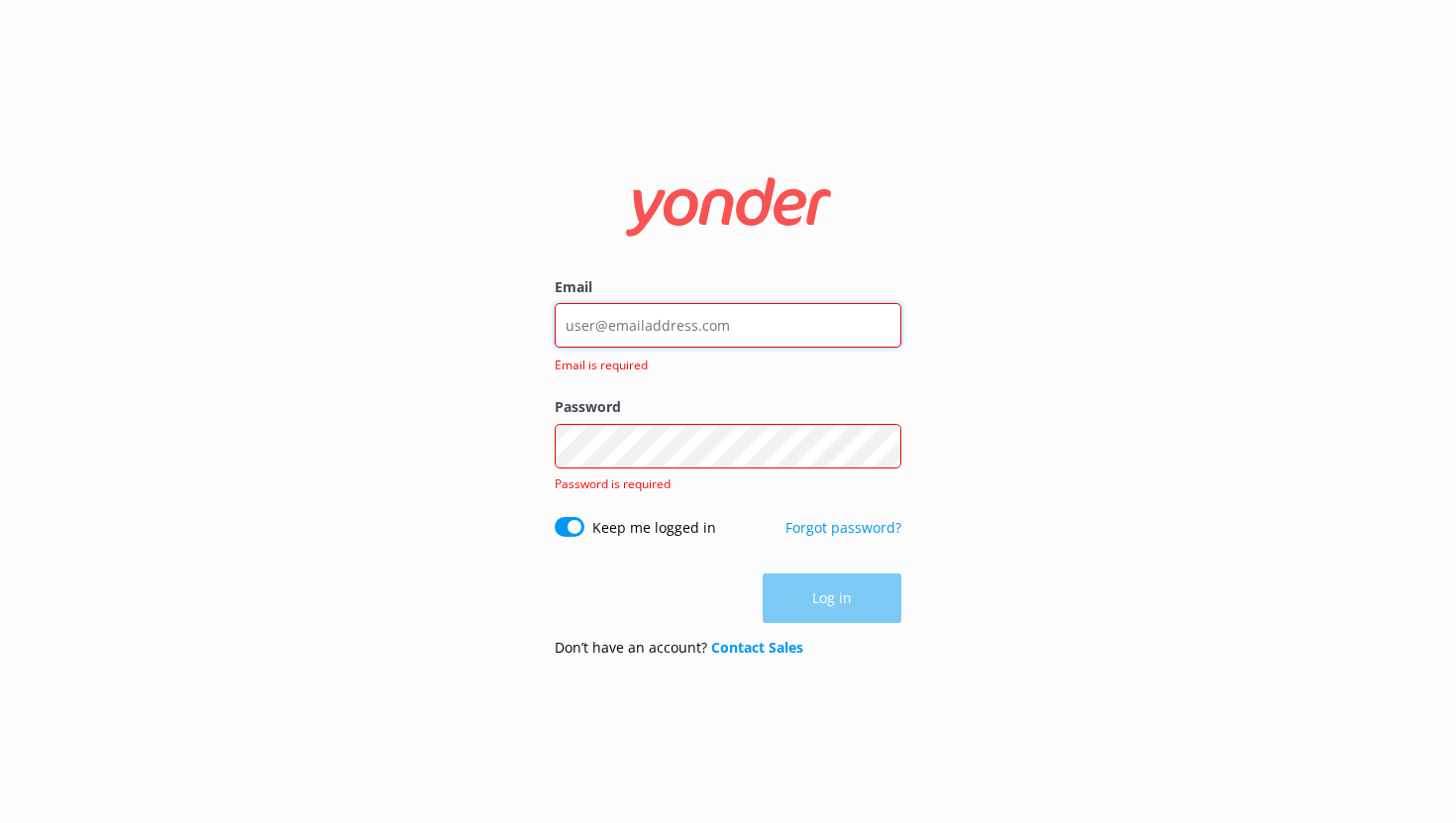 type on "[EMAIL]" 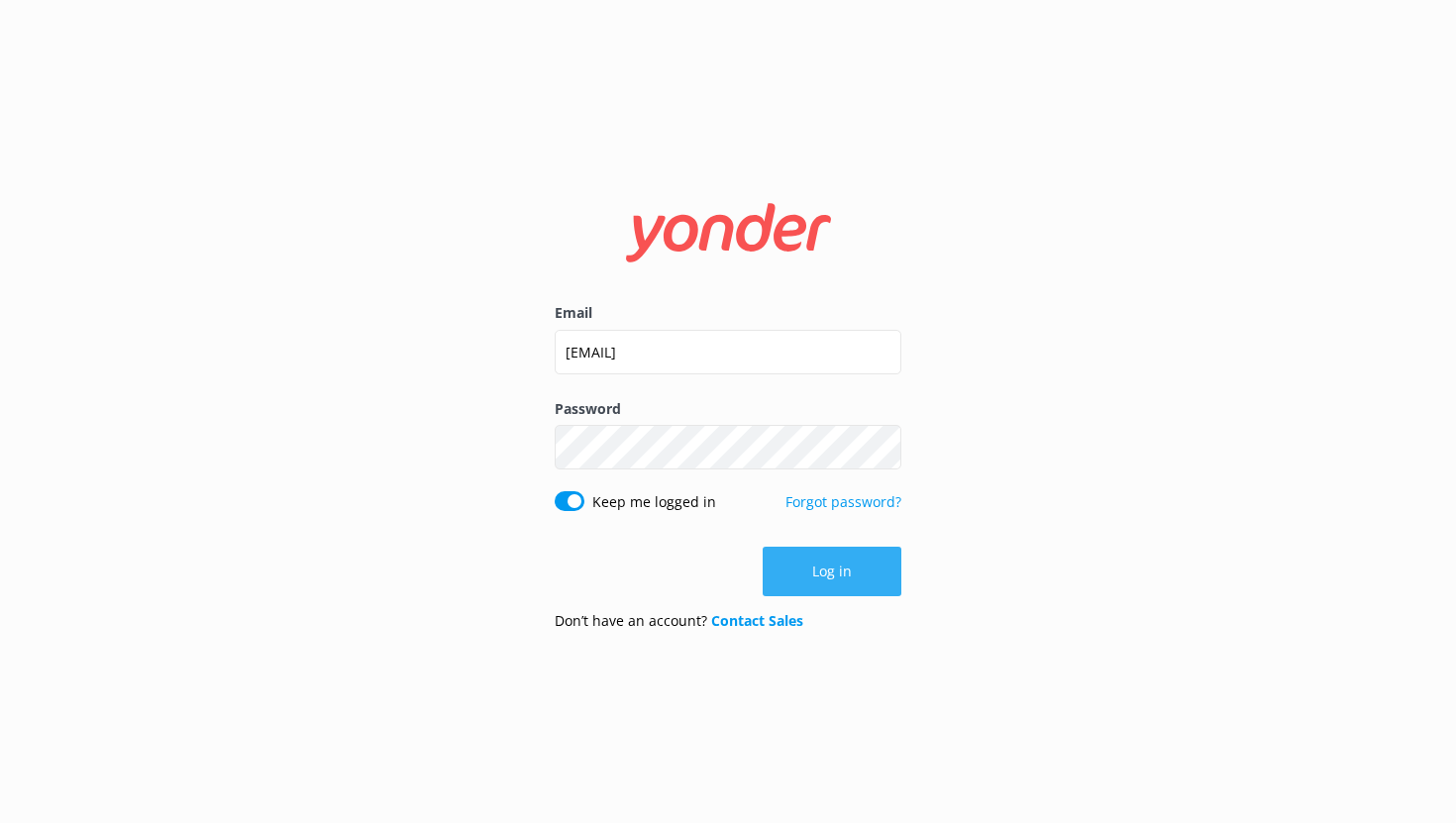 click on "Log in" at bounding box center [832, 571] 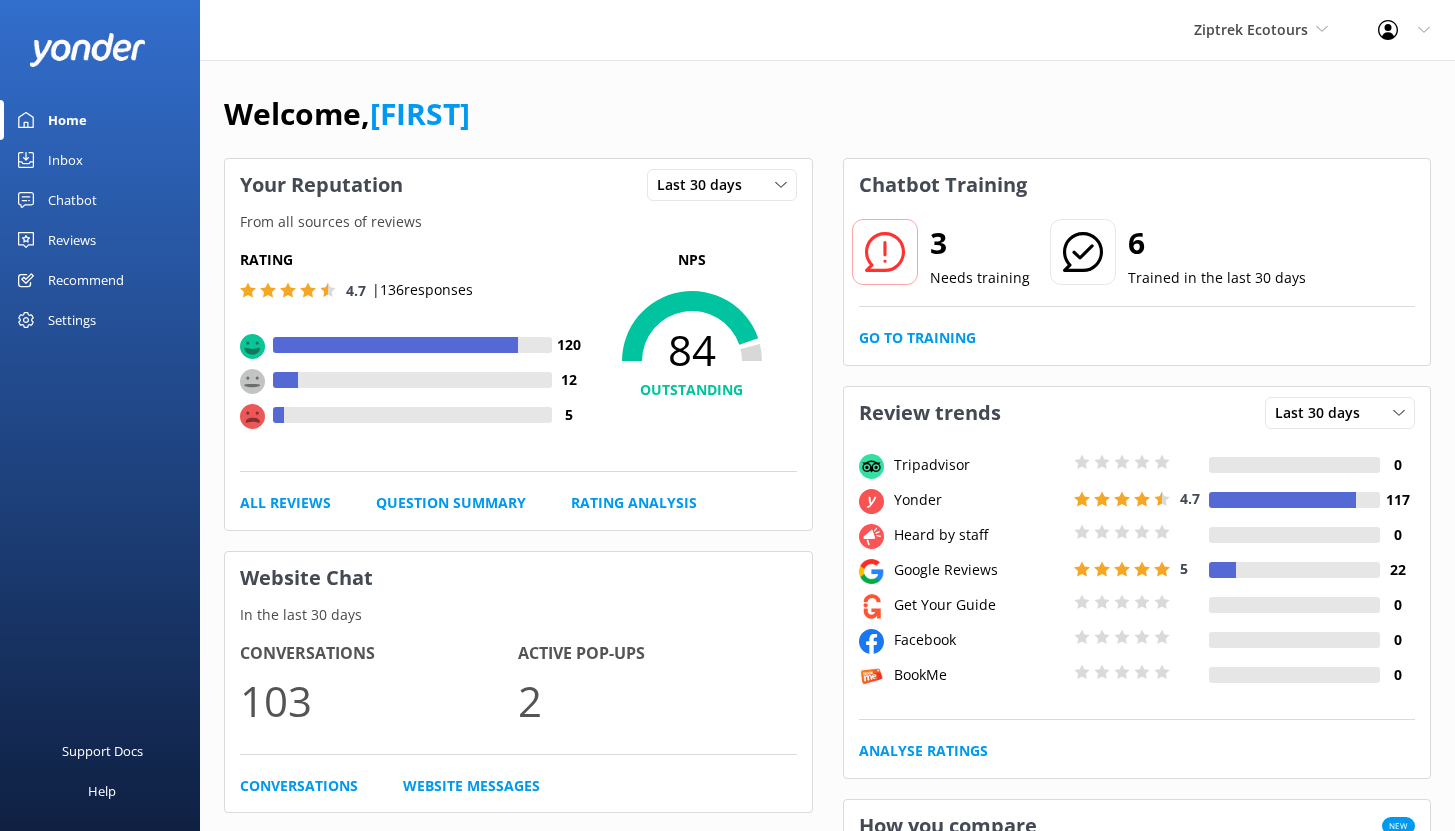 click on "Chatbot" at bounding box center [72, 200] 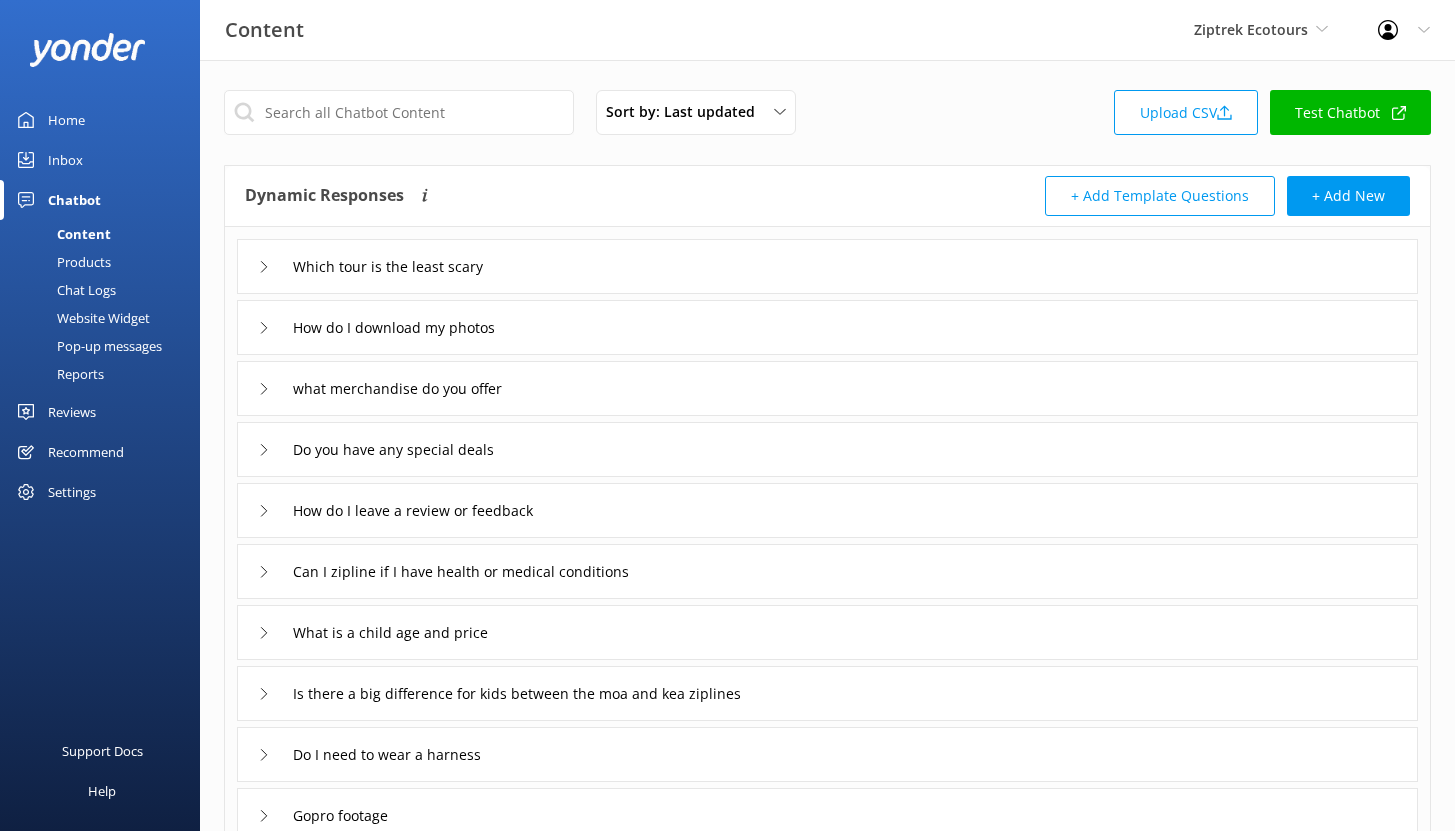 click on "Reports" at bounding box center (58, 374) 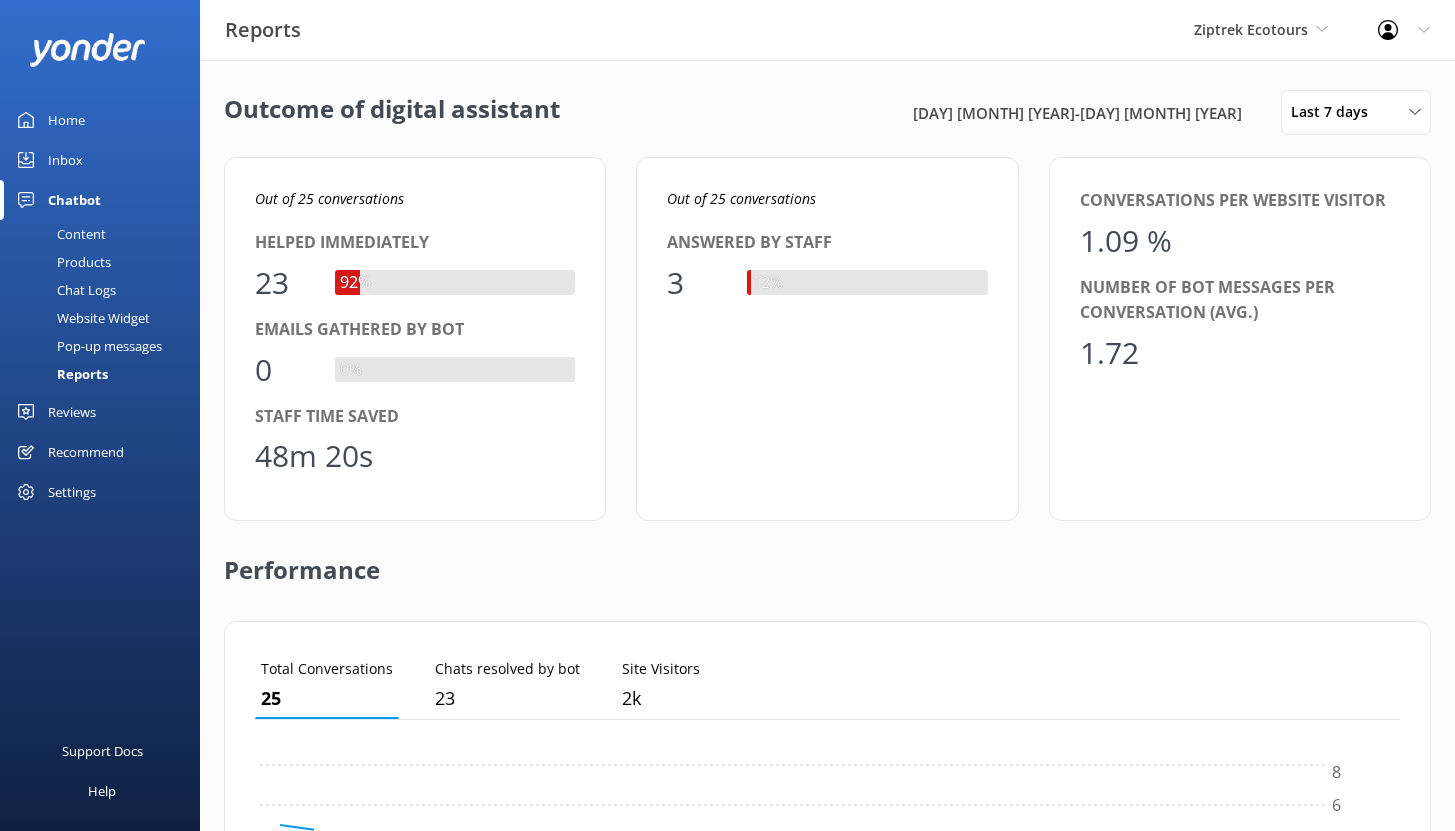 scroll, scrollTop: 16, scrollLeft: 16, axis: both 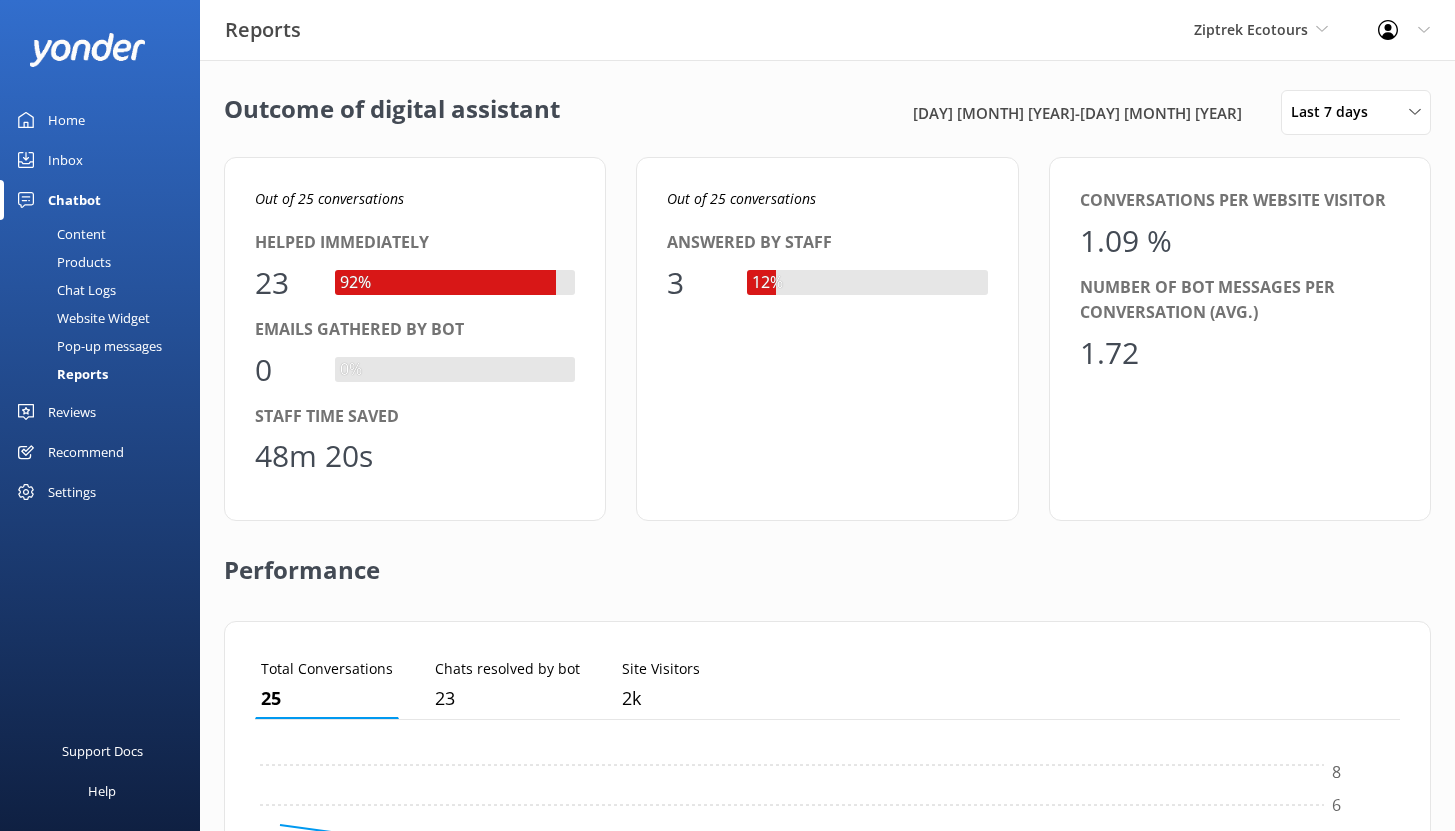 click on "48m 20s" at bounding box center (314, 456) 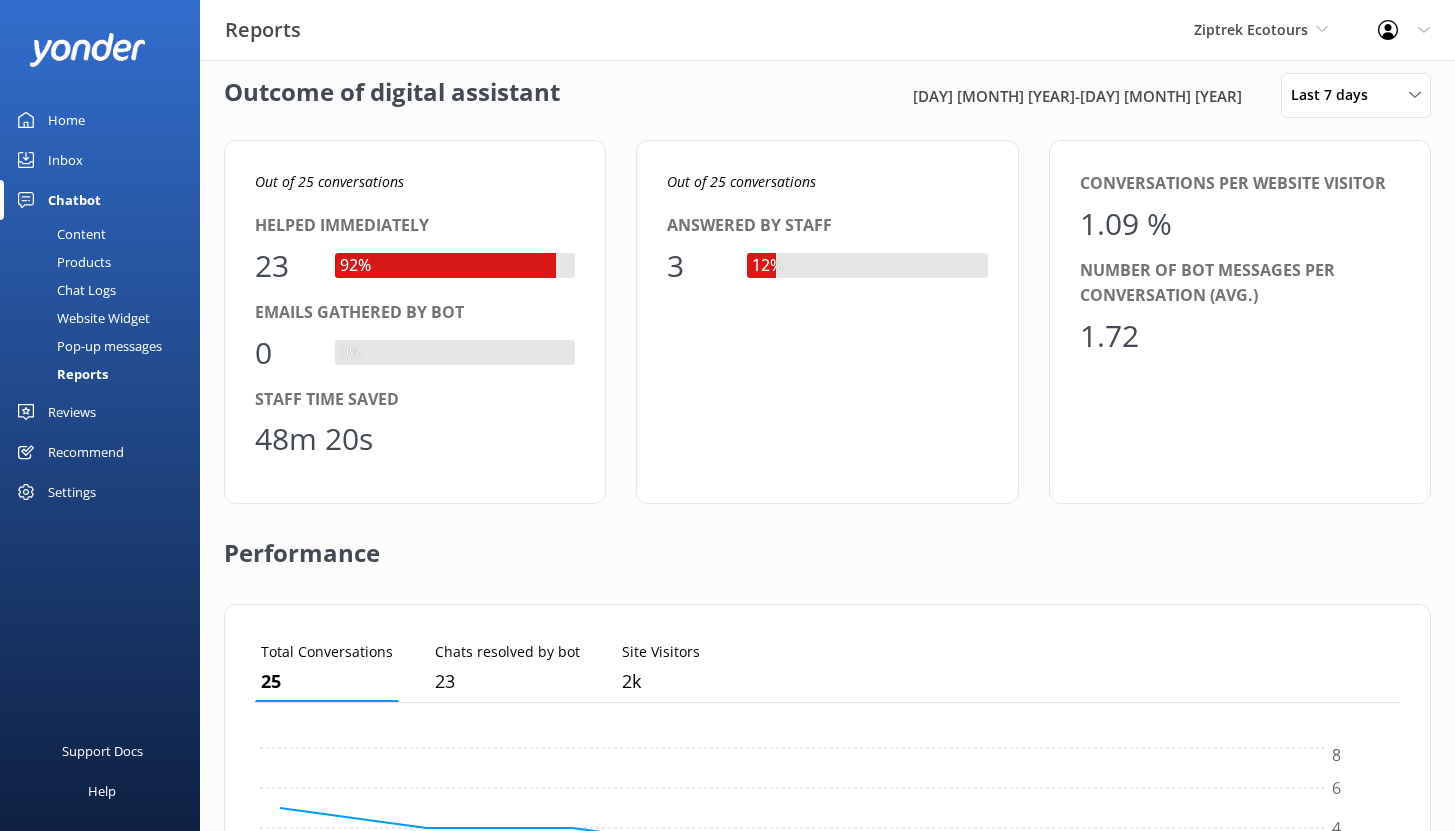 scroll, scrollTop: 20, scrollLeft: 0, axis: vertical 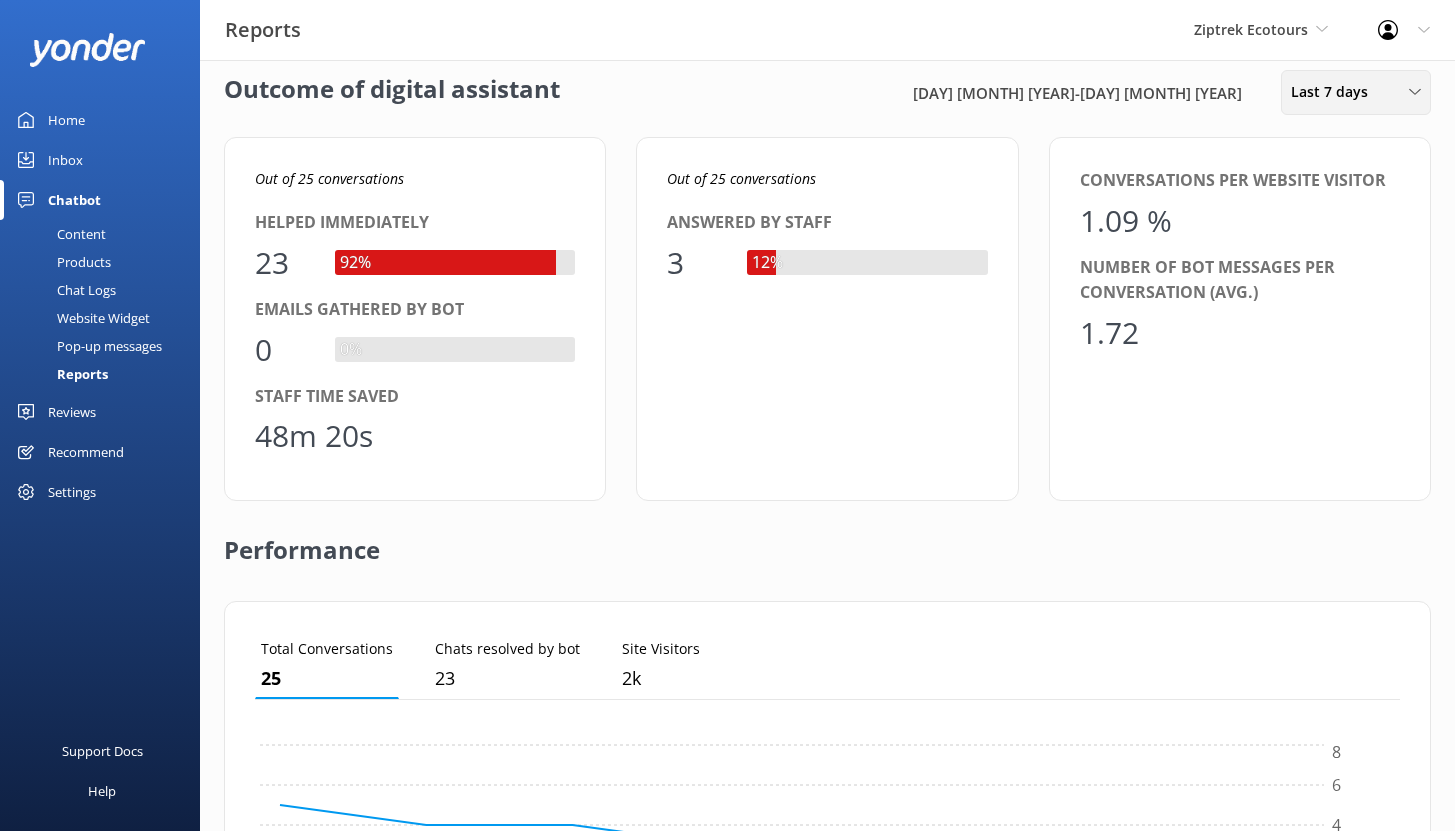 click on "Last 7 days" at bounding box center [1335, 92] 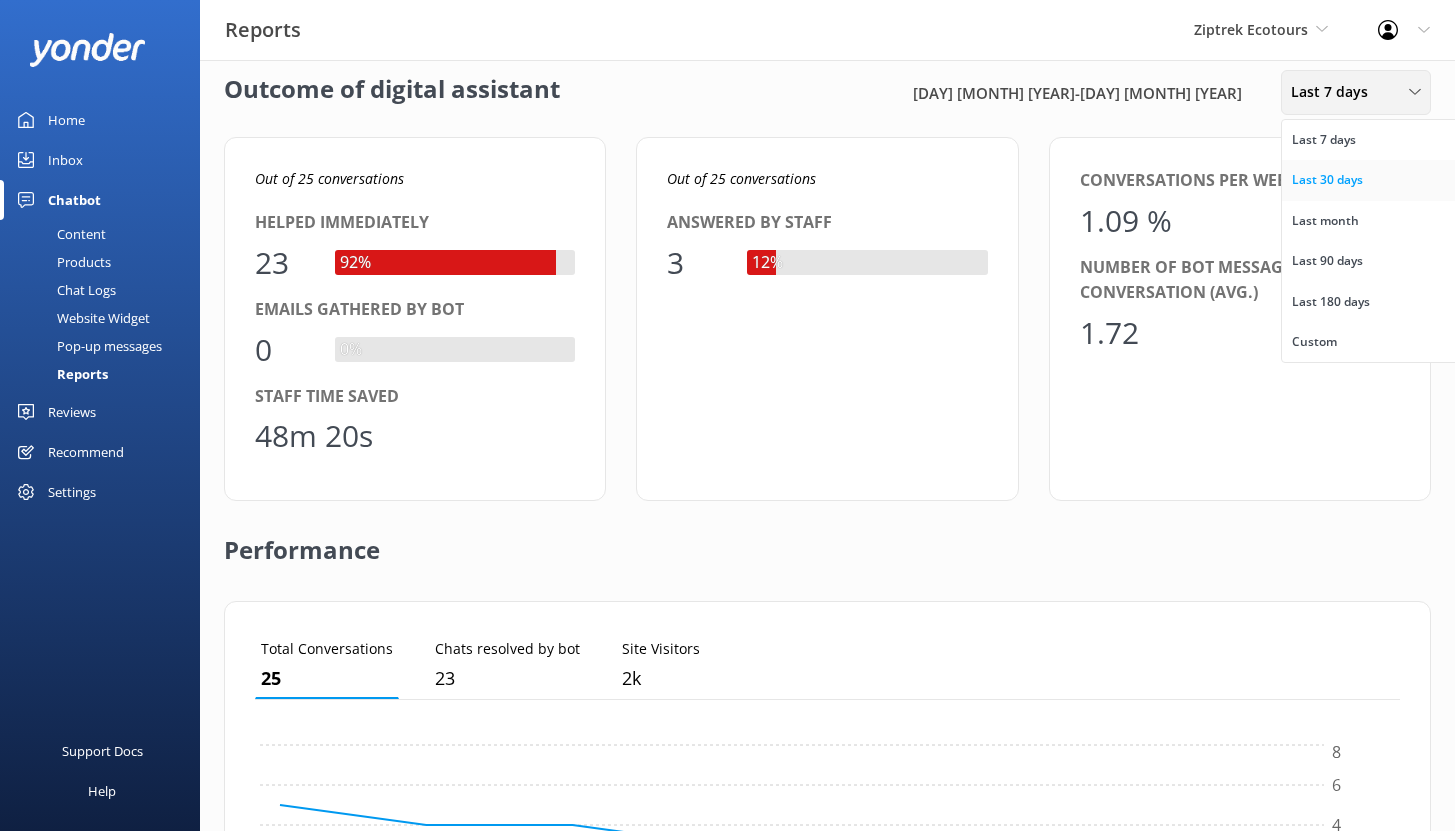 click on "Last 30 days" at bounding box center [1327, 180] 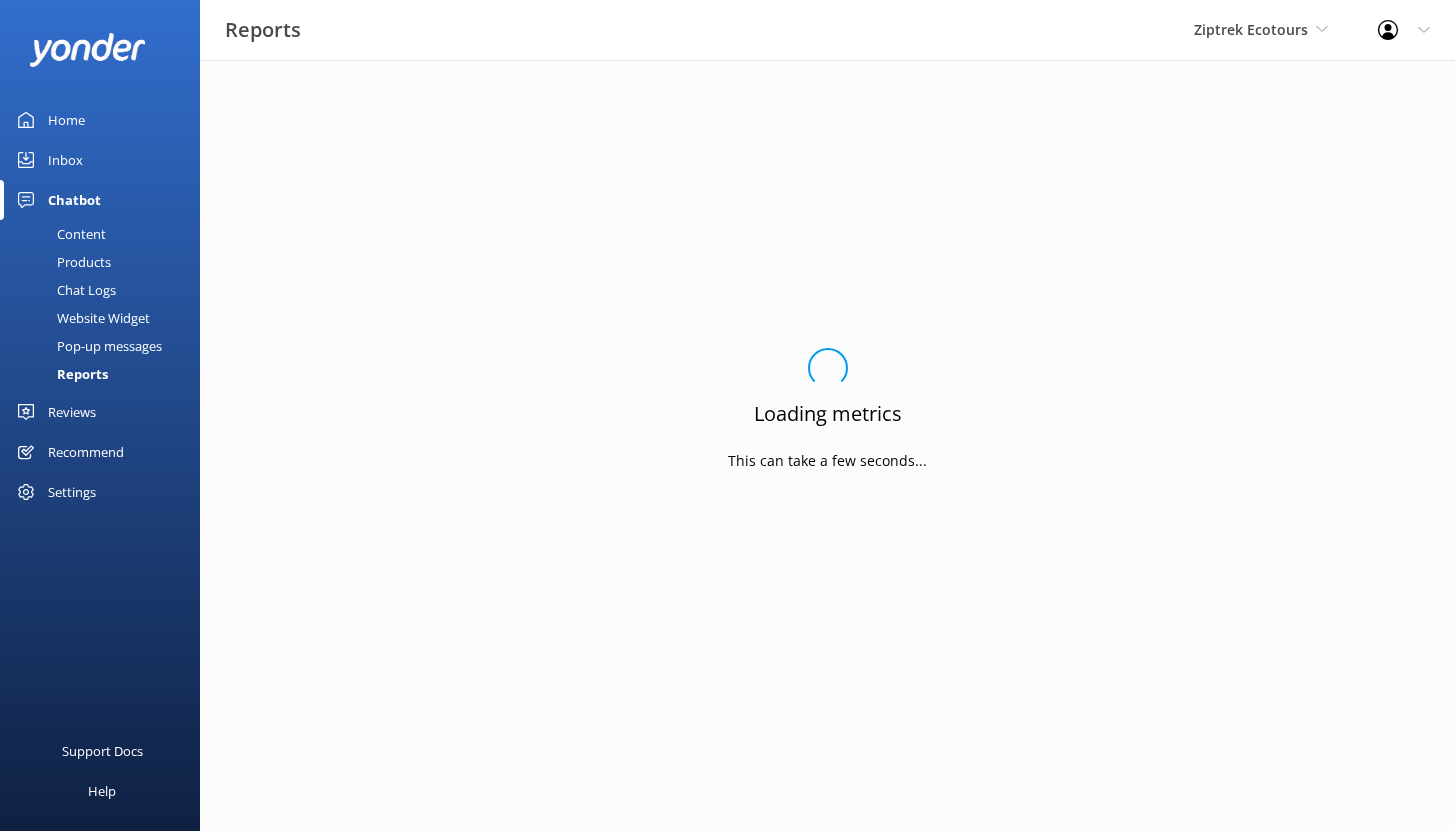 scroll, scrollTop: 0, scrollLeft: 0, axis: both 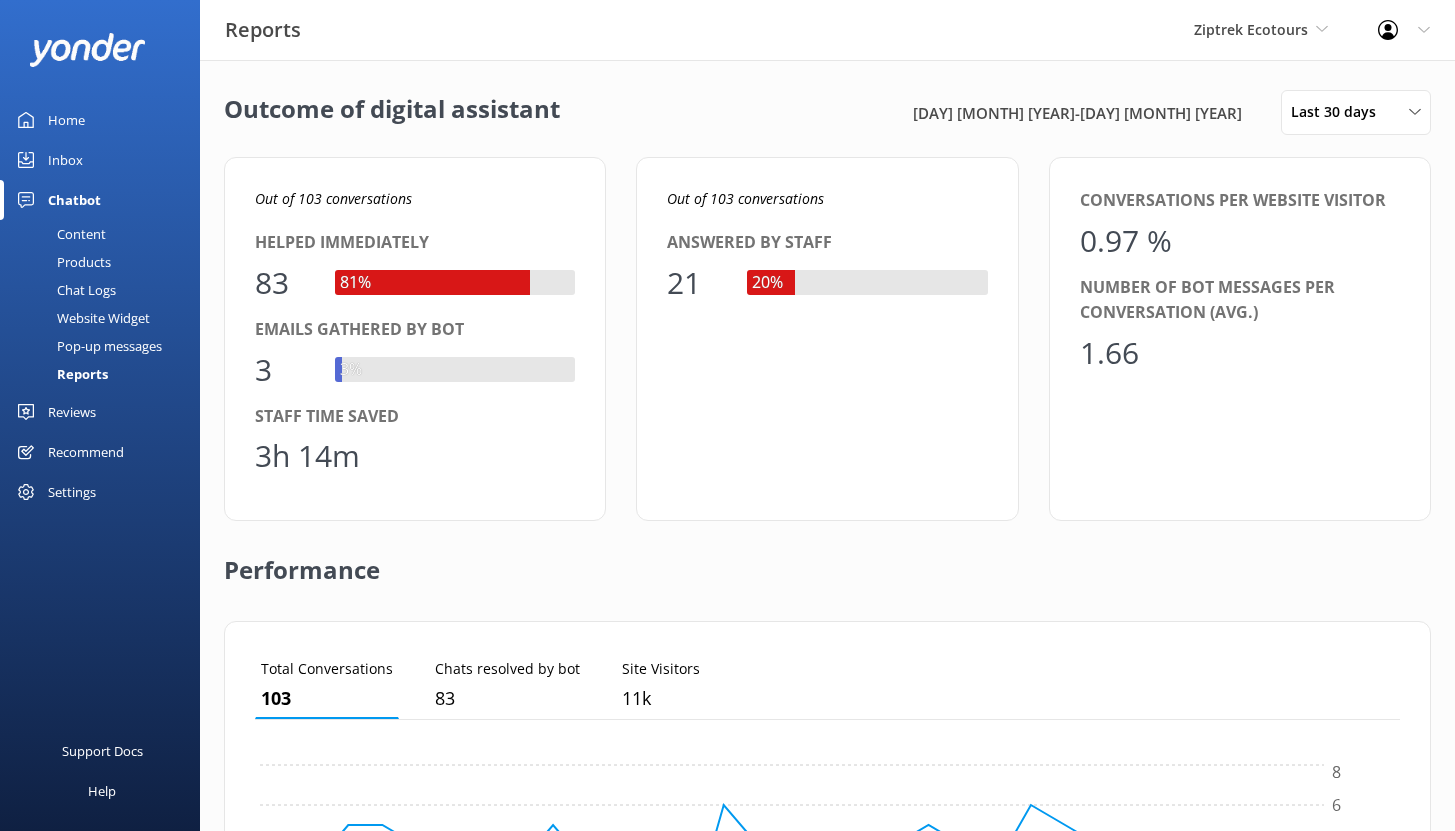 click on "Home" at bounding box center (100, 120) 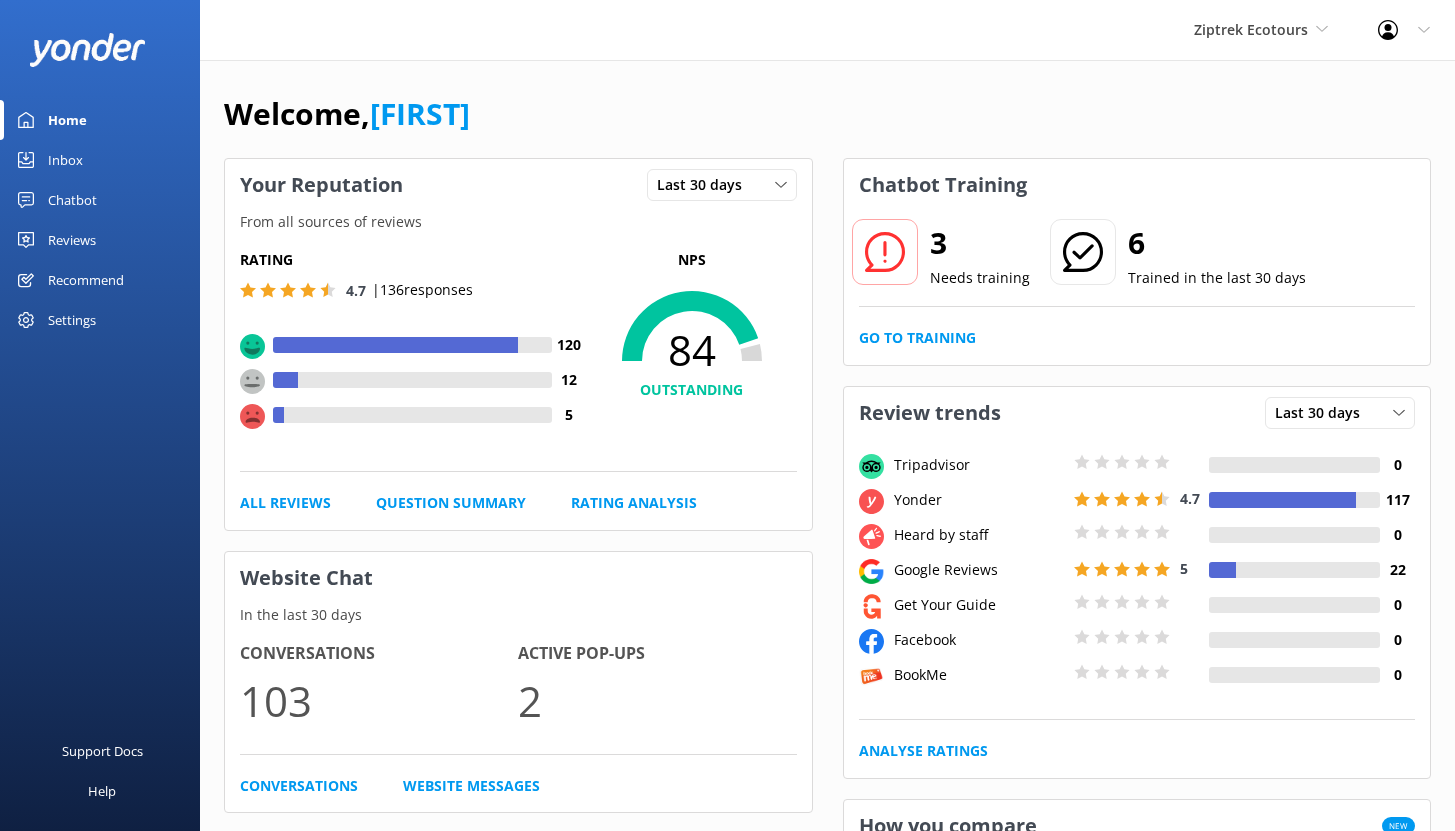 click on "Chatbot" at bounding box center (72, 200) 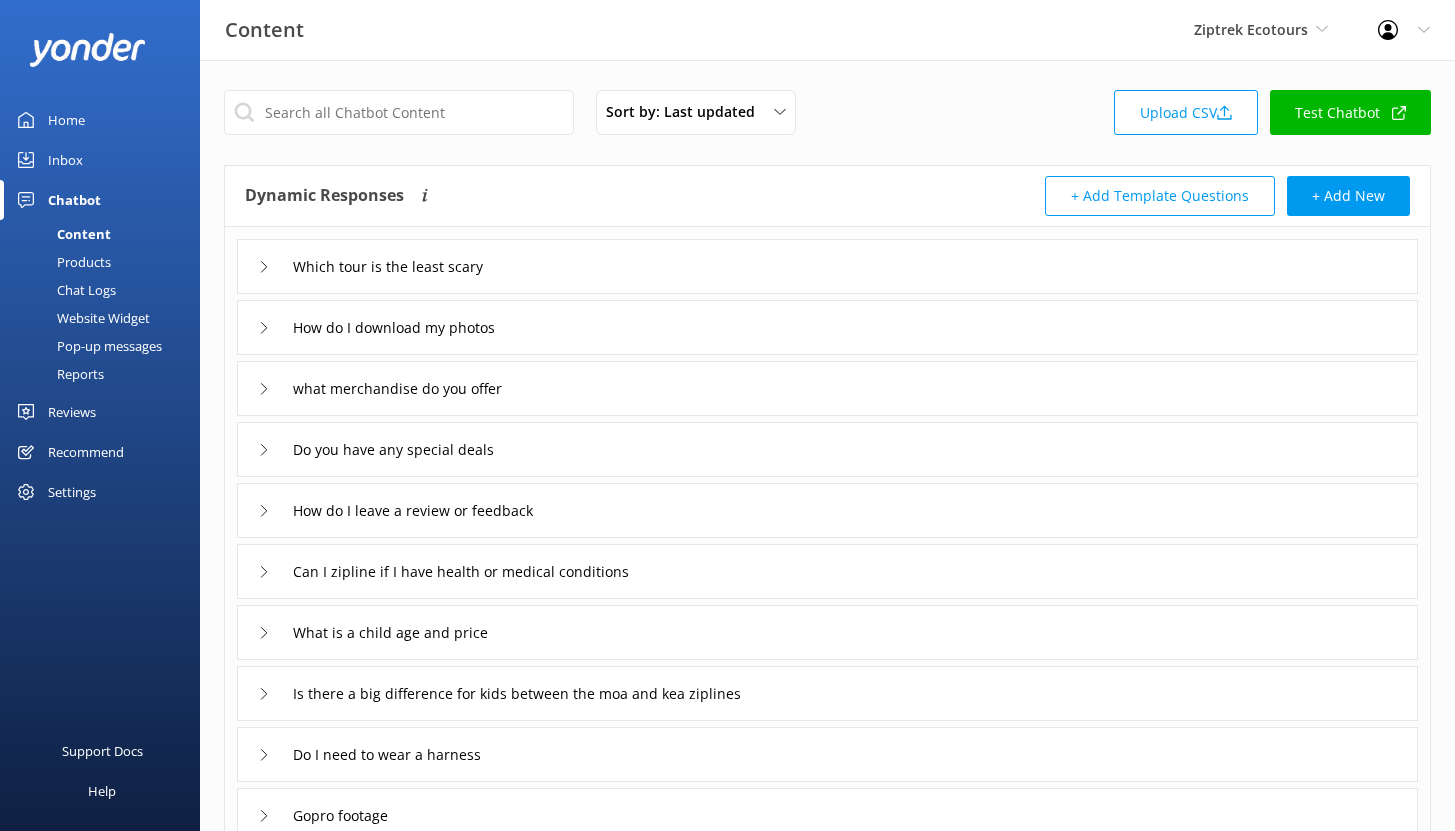 click on "Reports" at bounding box center (58, 374) 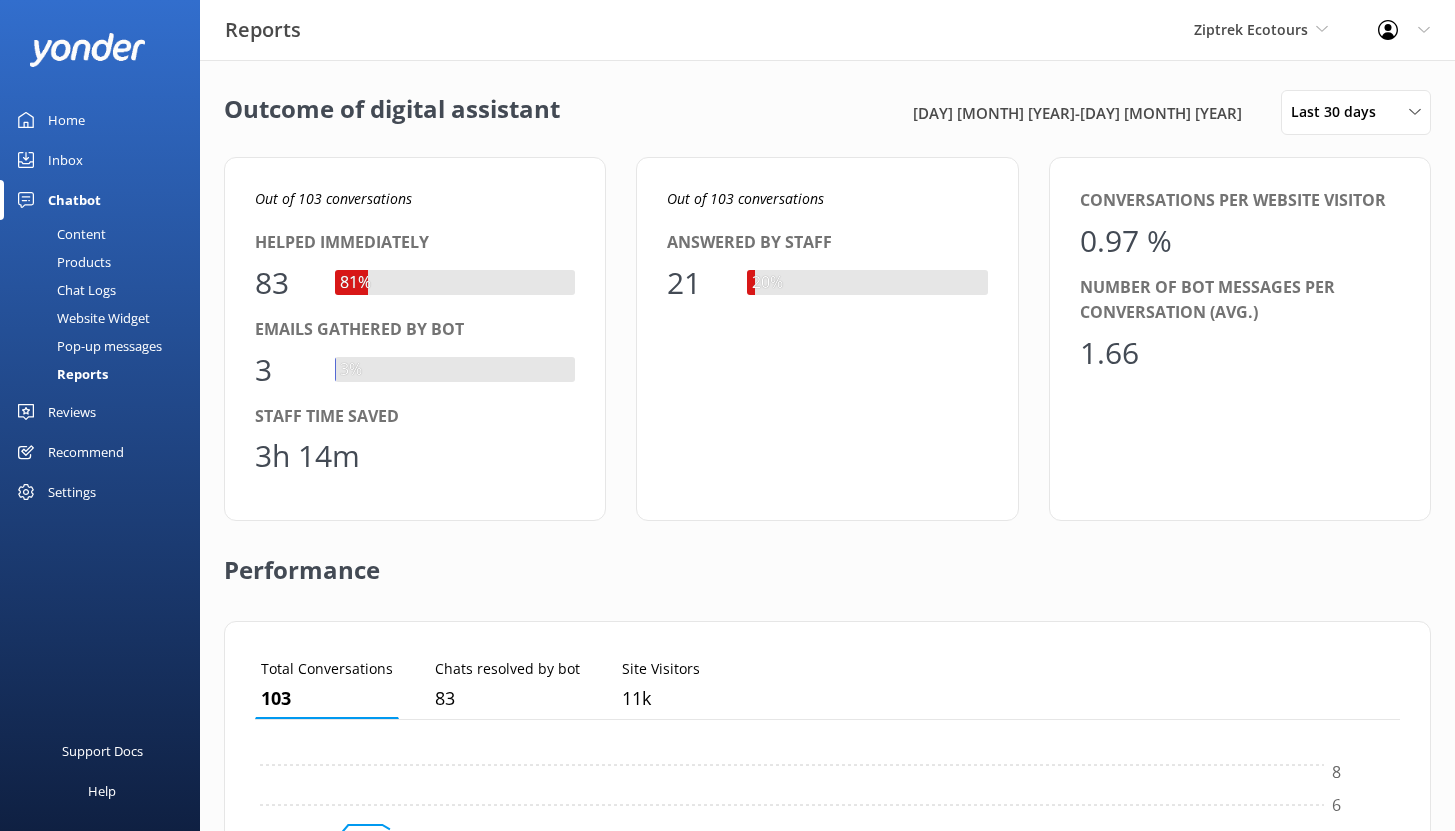 scroll, scrollTop: 16, scrollLeft: 16, axis: both 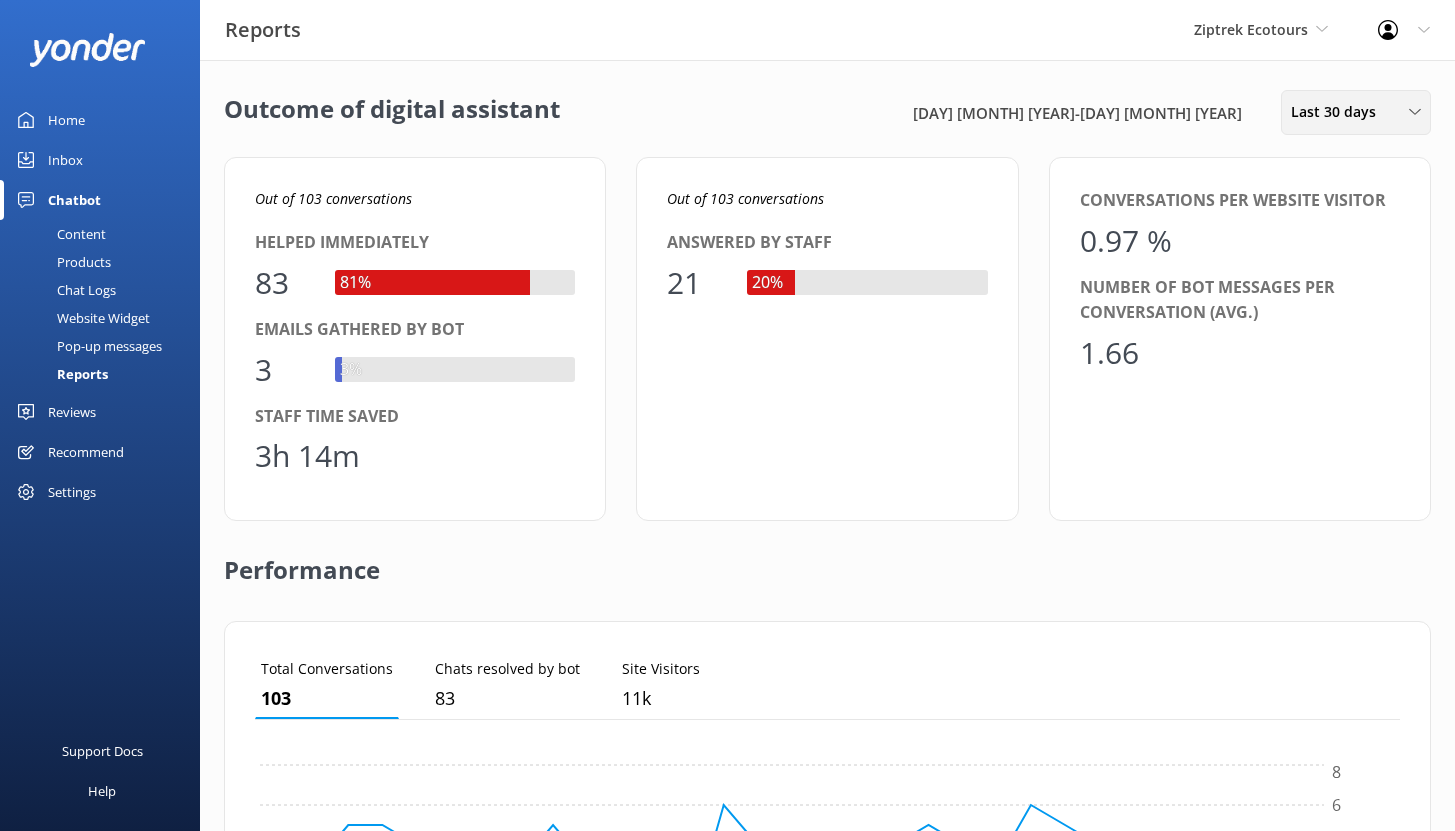 click on "Last 30 days" at bounding box center (1339, 112) 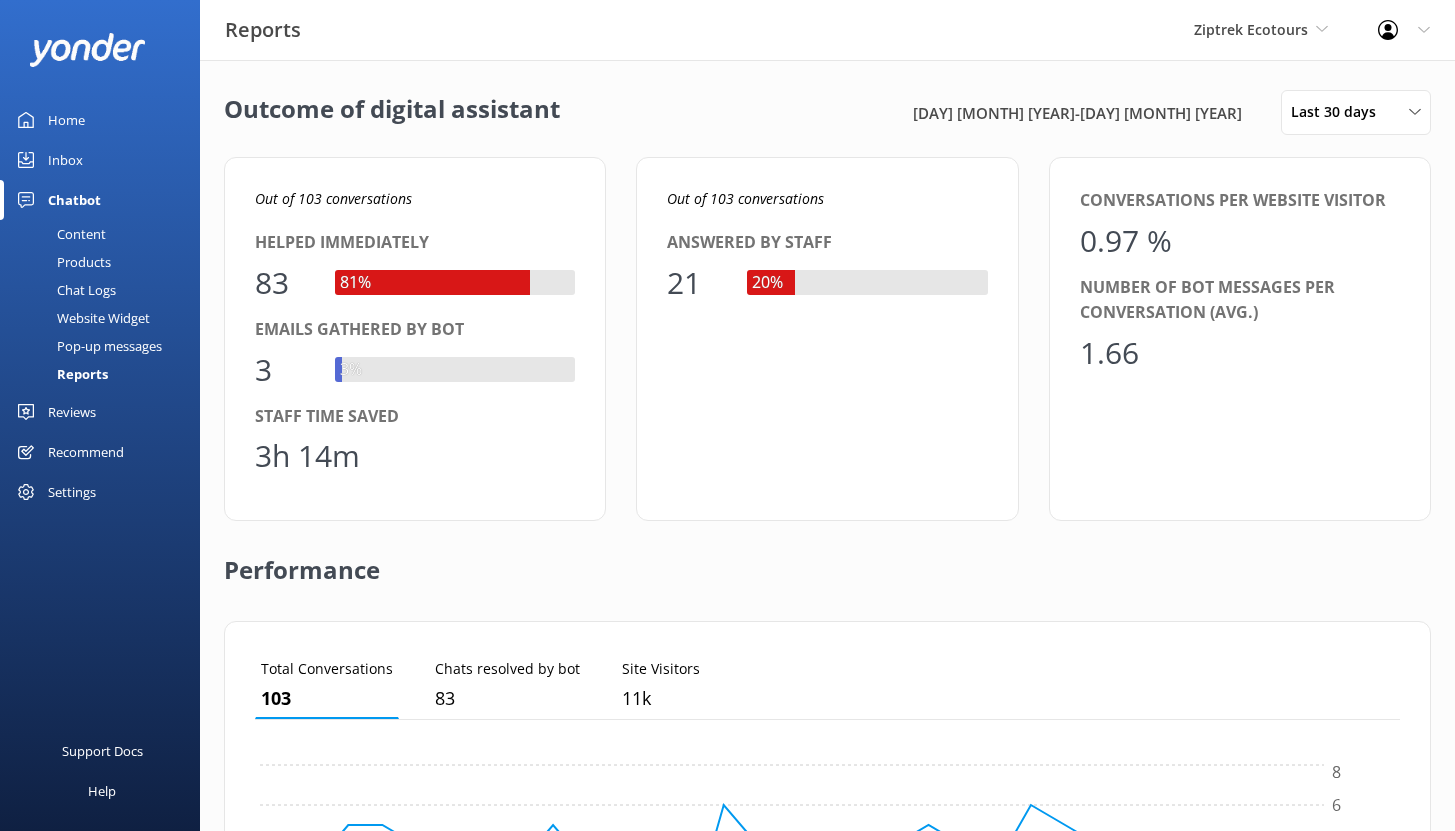 click on "Outcome of digital assistant [DAY] [MONTH] [YEAR] - [DAY] [MONTH] [YEAR] Last 30 days Last 7 days Last 30 days Last month Last 90 days Last 180 days Custom Out of 103 conversations Helped immediately 83 81% Emails gathered by bot 3 3% Staff time saved 3h 14m Out of 103 conversations Answered by staff 21 20% Conversations per website visitor 0.97 % Number of bot messages per conversation (avg.) 1.66 Performance Total Conversations 103 Chats resolved by bot 83 Site Visitors 11k 07/07 23/07 06/08 0 2 4 6 8 GA4 Performance Source Sessions Conversions (All) Transactions Revenue Conv. Rate (Transactions) Avg. Booking Value No valid credentials available for AP 40 Click here to integrate with GA4" at bounding box center (827, 727) 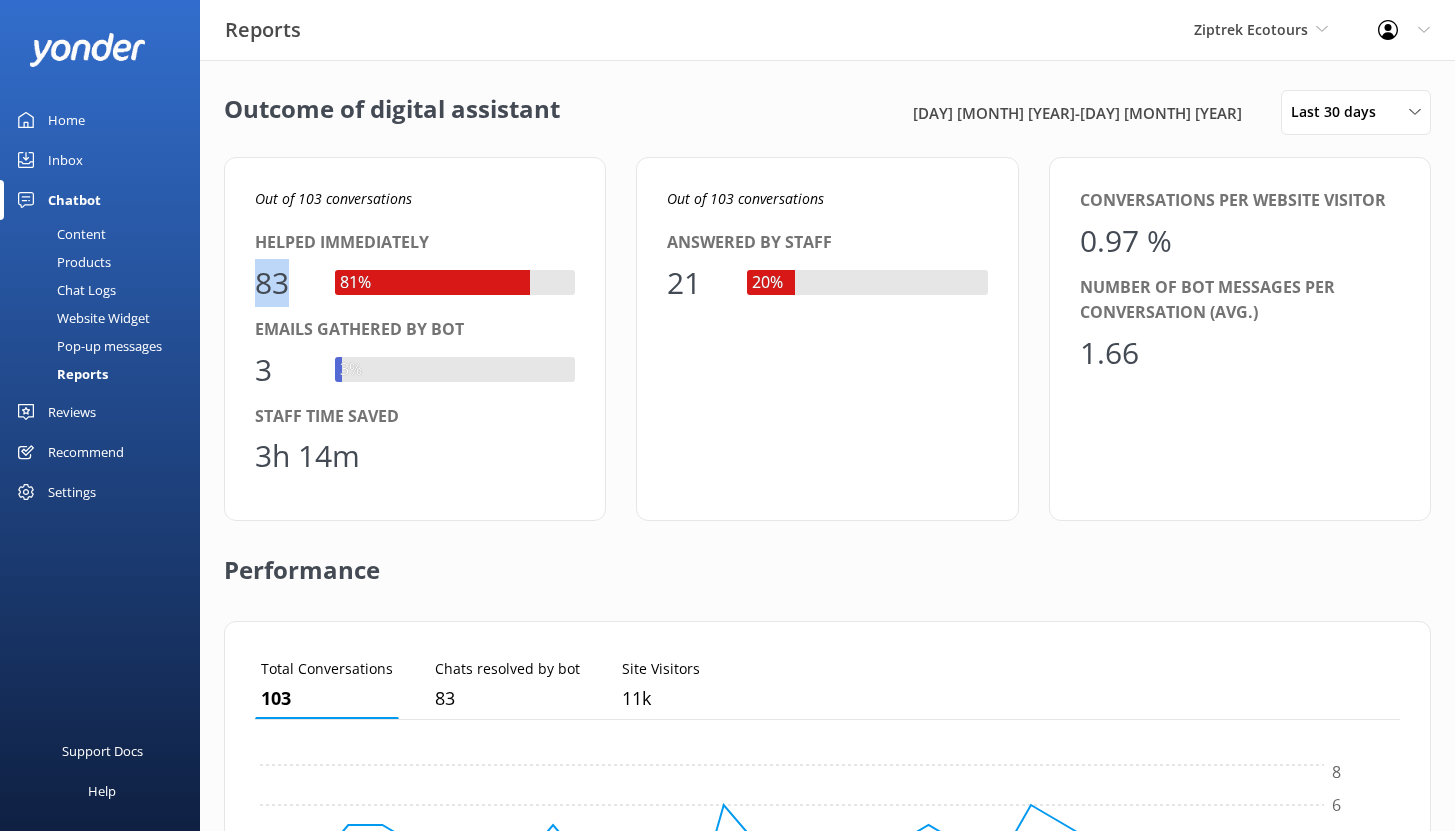 drag, startPoint x: 258, startPoint y: 284, endPoint x: 292, endPoint y: 284, distance: 34 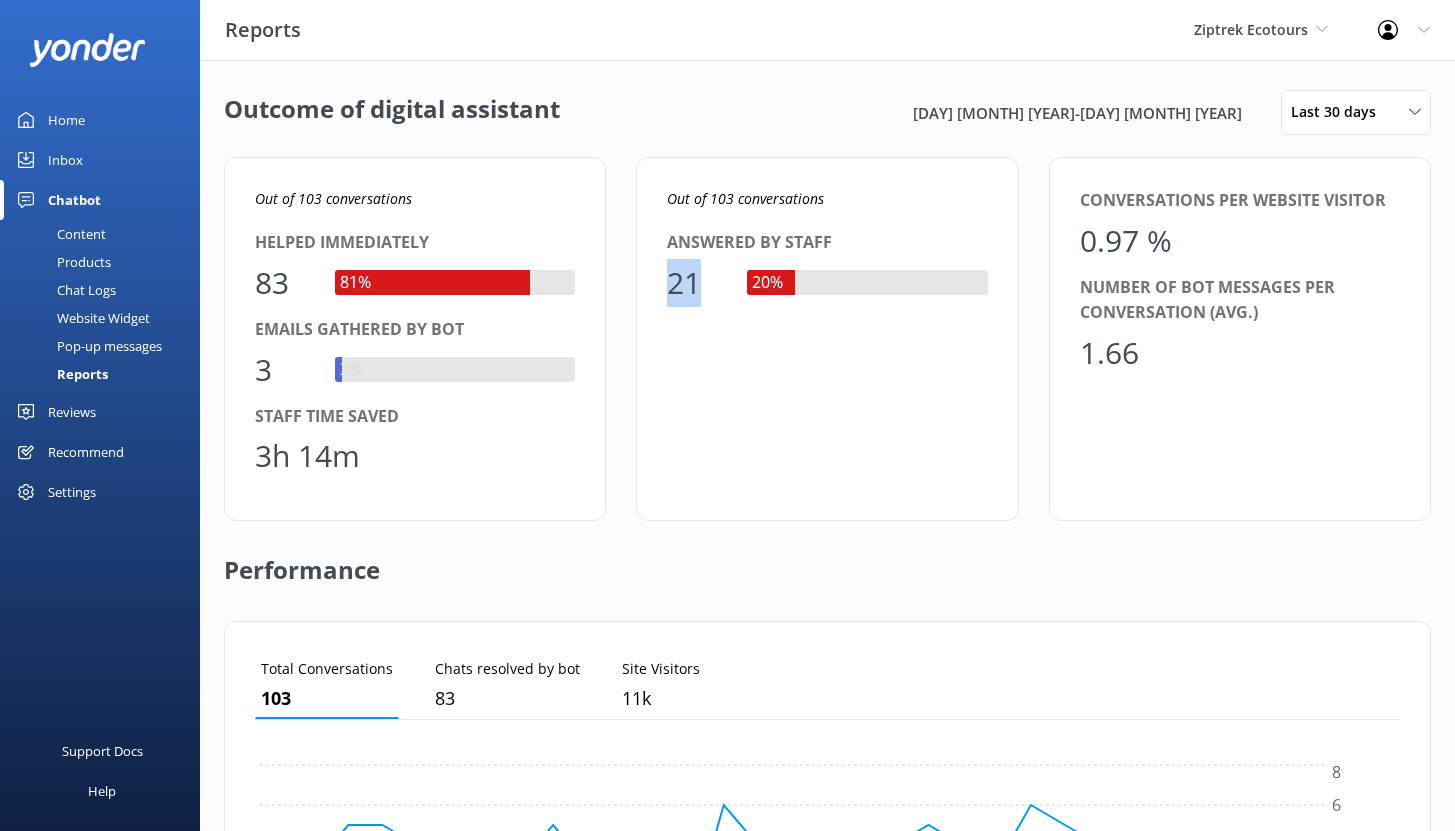 drag, startPoint x: 667, startPoint y: 285, endPoint x: 705, endPoint y: 290, distance: 38.327538 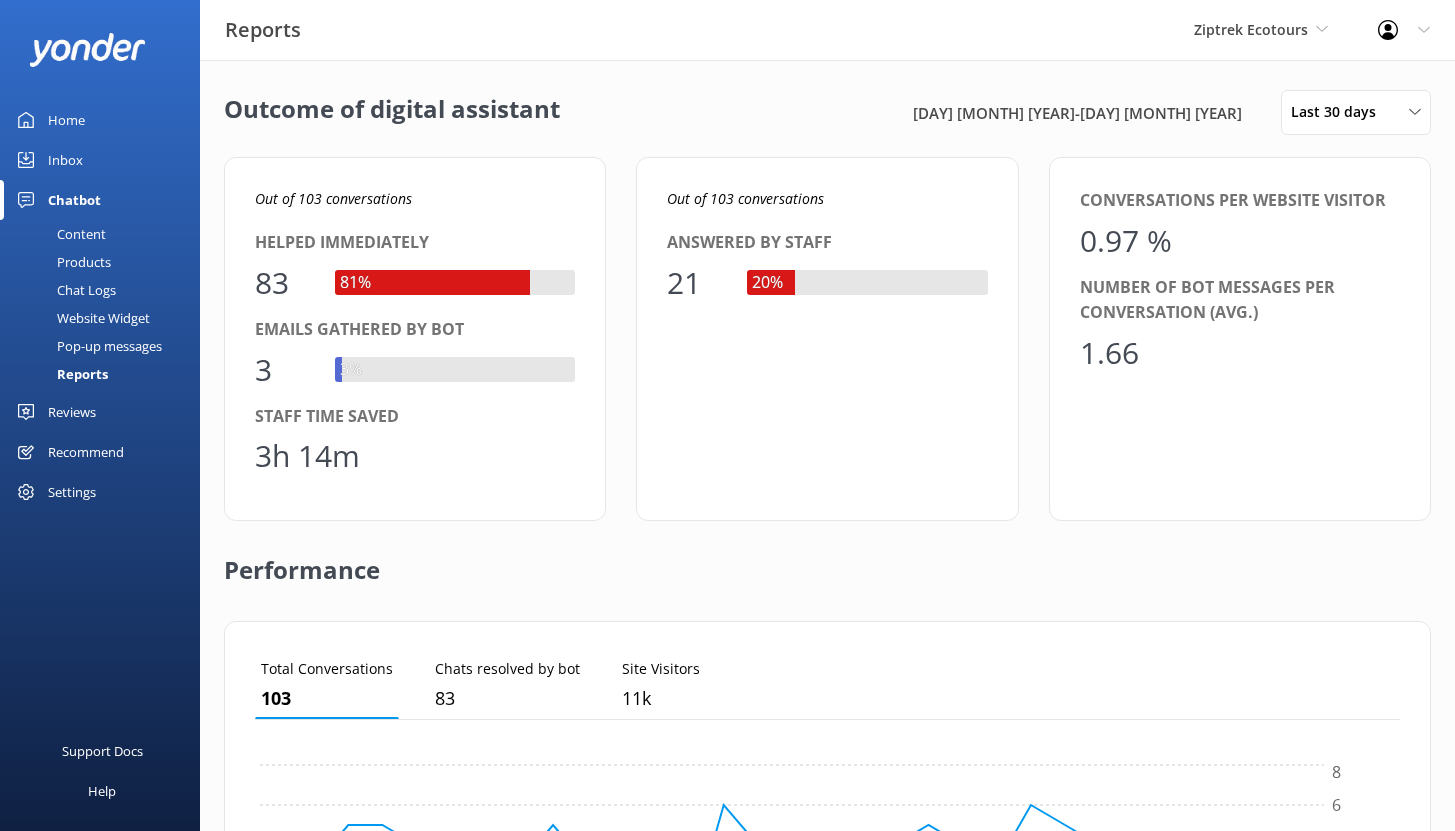 click on "3" at bounding box center [285, 370] 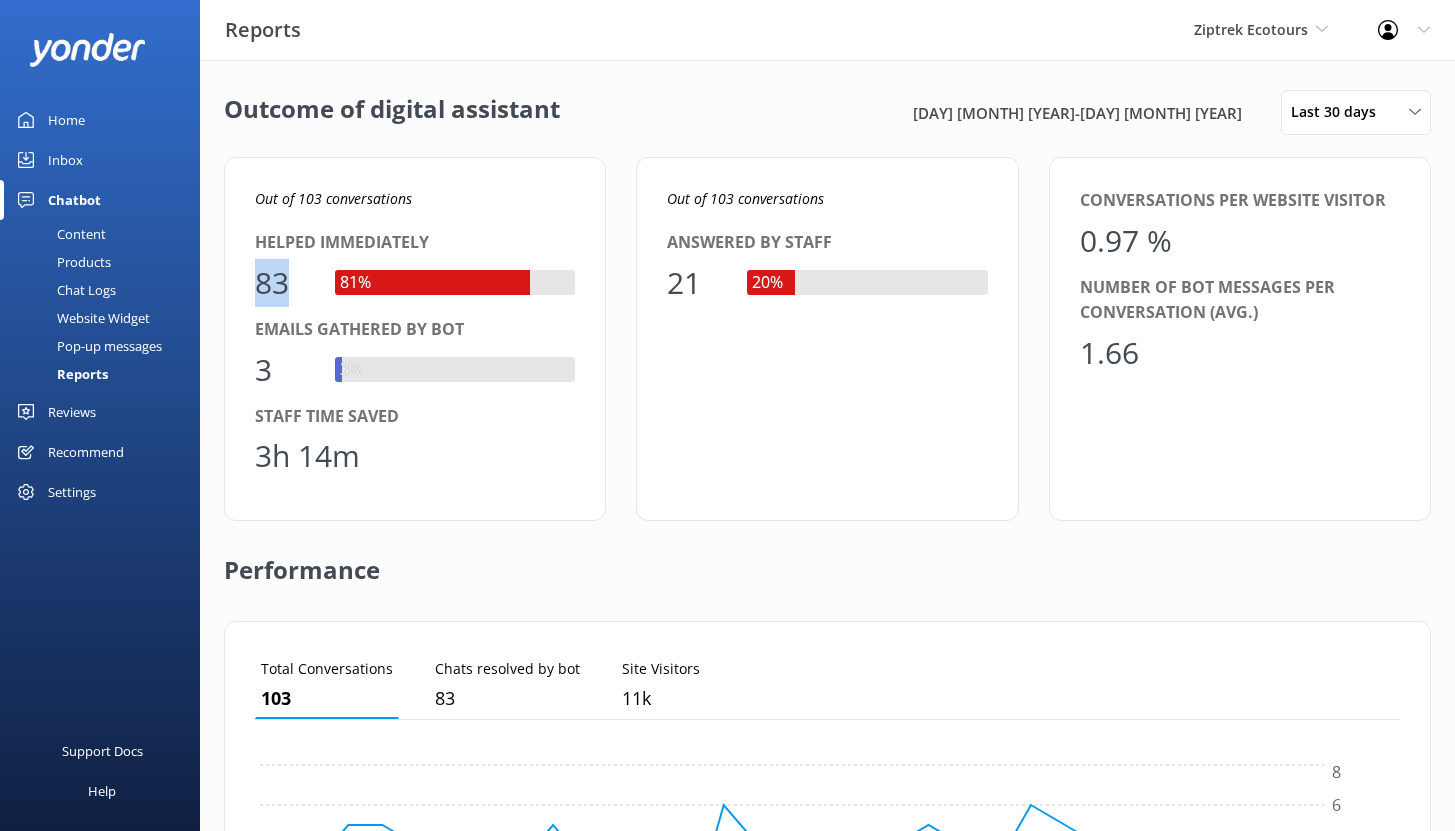 drag, startPoint x: 261, startPoint y: 282, endPoint x: 318, endPoint y: 283, distance: 57.00877 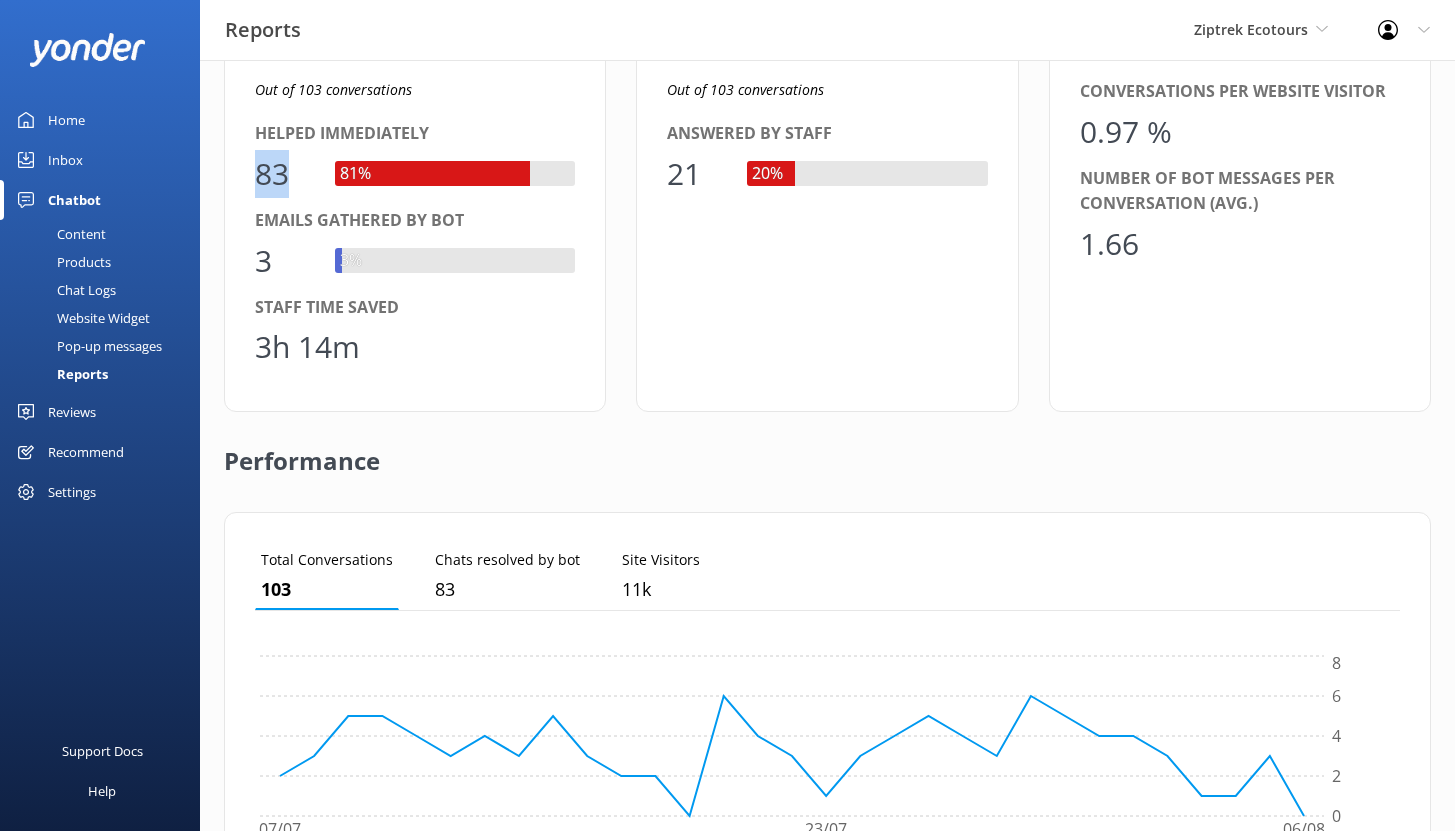 scroll, scrollTop: 17, scrollLeft: 0, axis: vertical 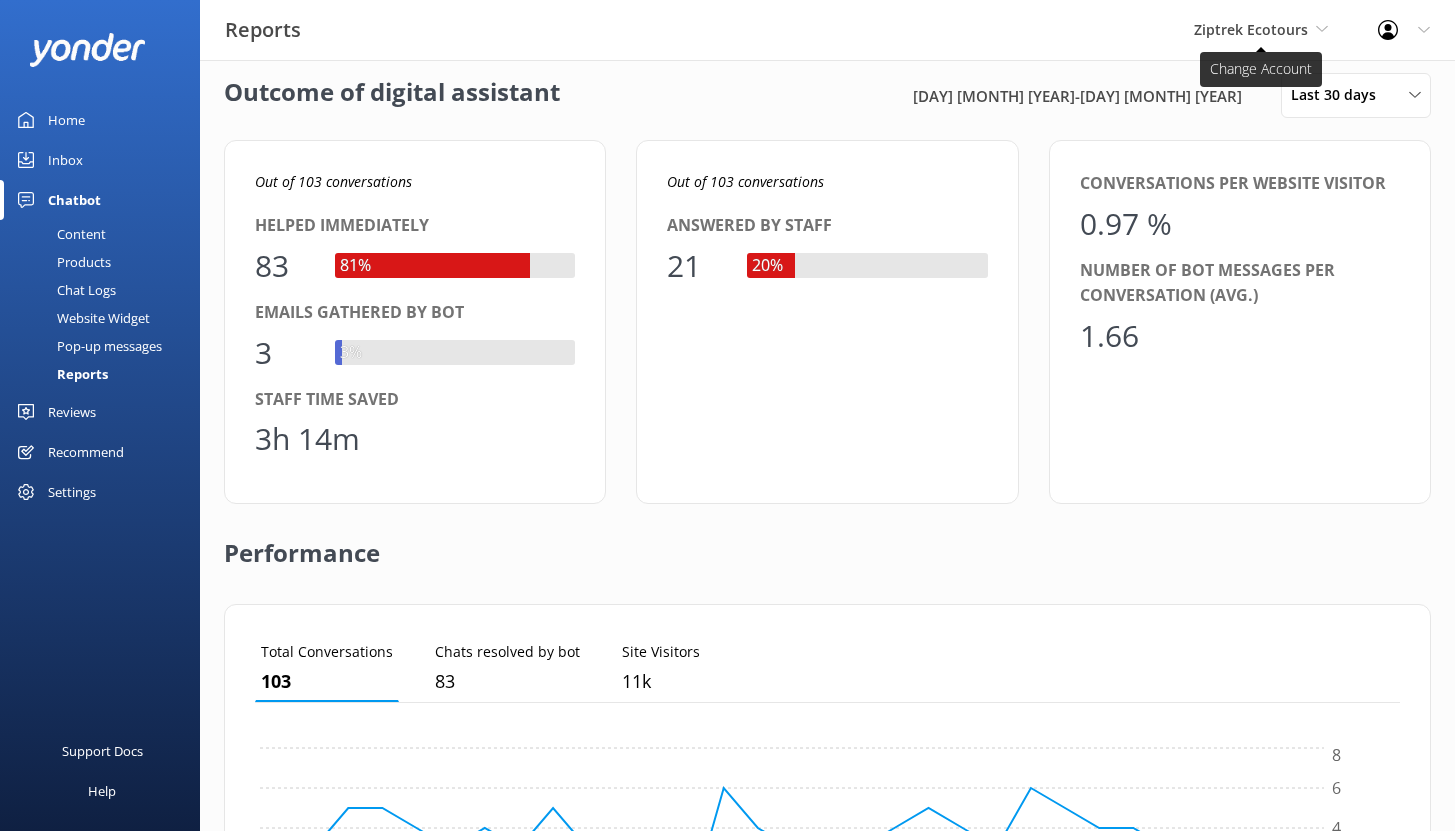click on "Ziptrek Ecotours" at bounding box center (1251, 29) 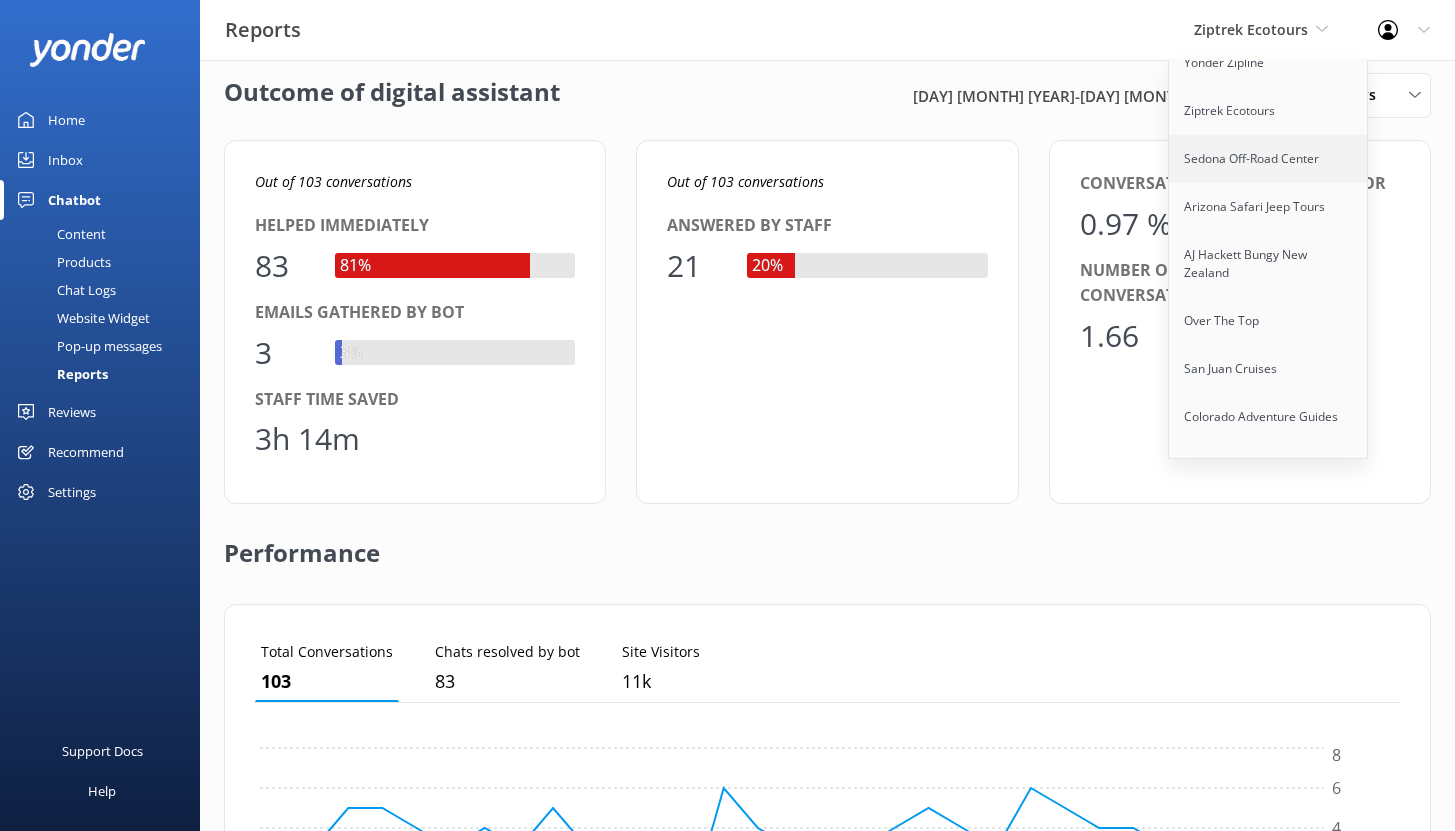 scroll, scrollTop: 0, scrollLeft: 0, axis: both 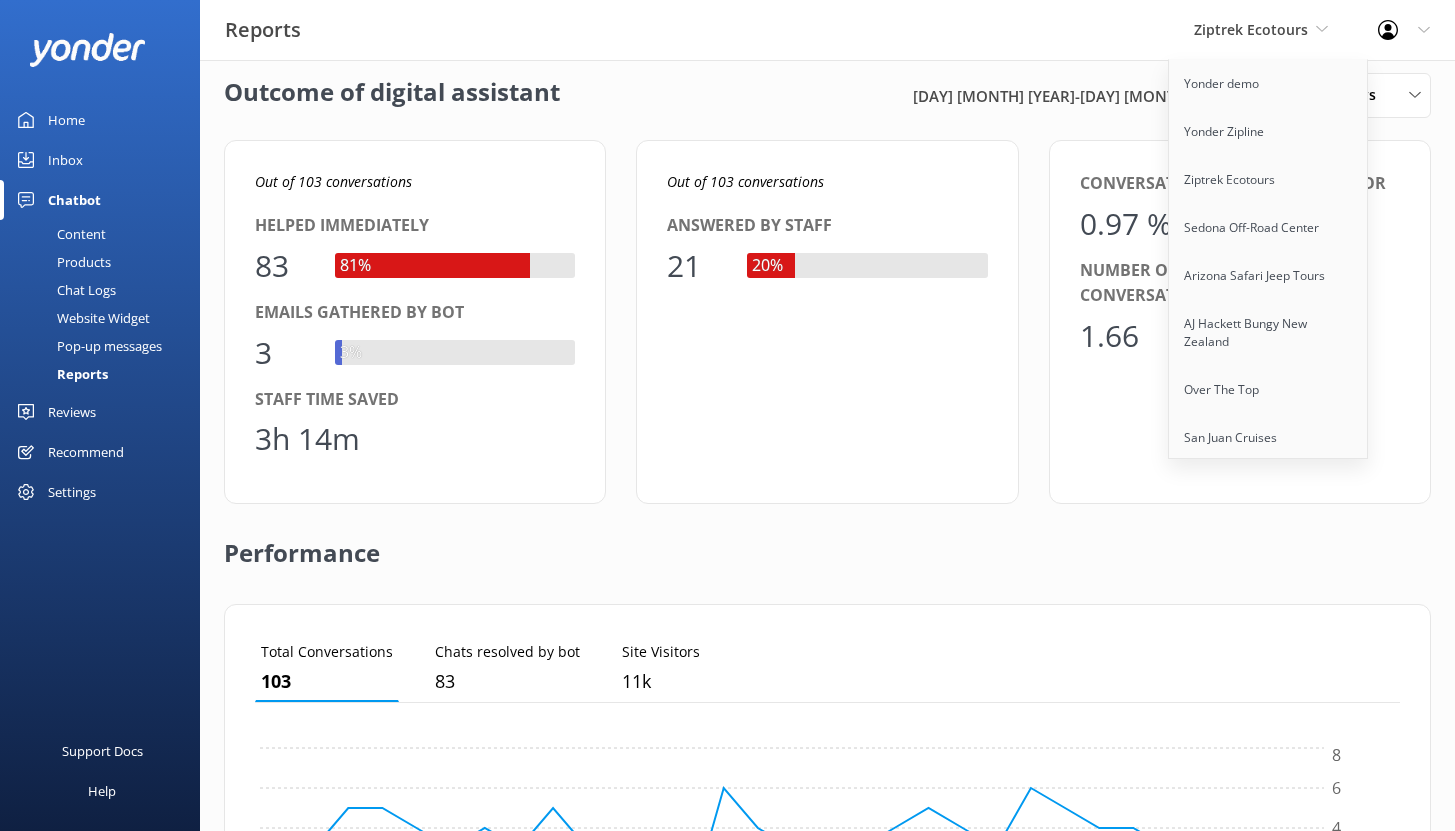 click on "Reports Ziptrek Ecotours Yonder demo Yonder Zipline Ziptrek Ecotours Sedona Off-Road Center Arizona Safari Jeep Tours AJ Hackett Bungy New Zealand Over The Top San Juan Cruises Colorado Adventure Guides Glenworth Valley The Blues Train Great Journeys New Zealand Cool Tours Inc Profile Settings Logout" at bounding box center [727, 30] 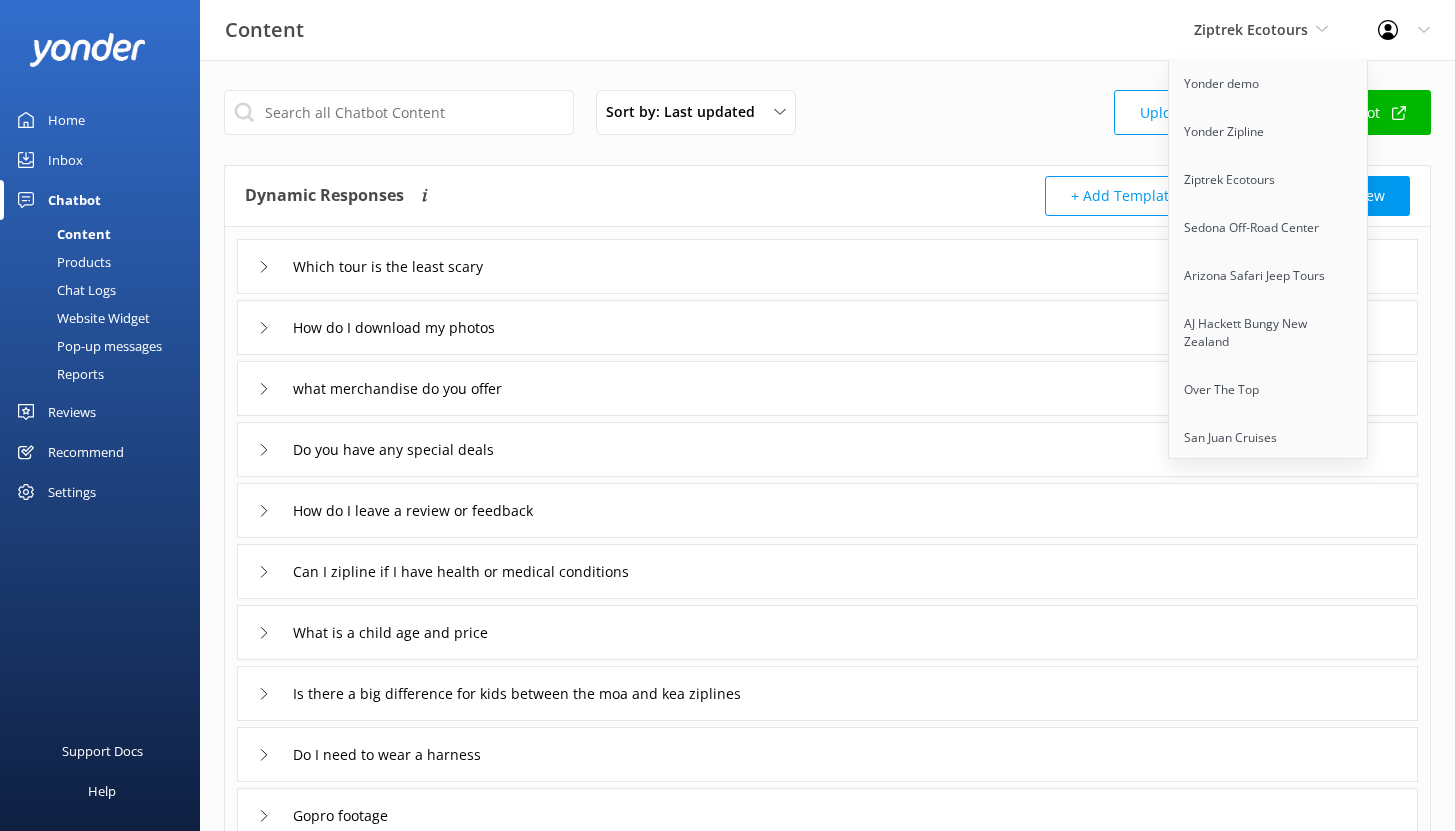 click on "Content Ziptrek Ecotours Yonder demo Yonder Zipline Ziptrek Ecotours Sedona Off-Road Center Arizona Safari Jeep Tours AJ Hackett Bungy New Zealand Over The Top San Juan Cruises Colorado Adventure Guides Glenworth Valley The Blues Train Great Journeys New Zealand Cool Tours Inc Profile Settings Logout" at bounding box center (727, 30) 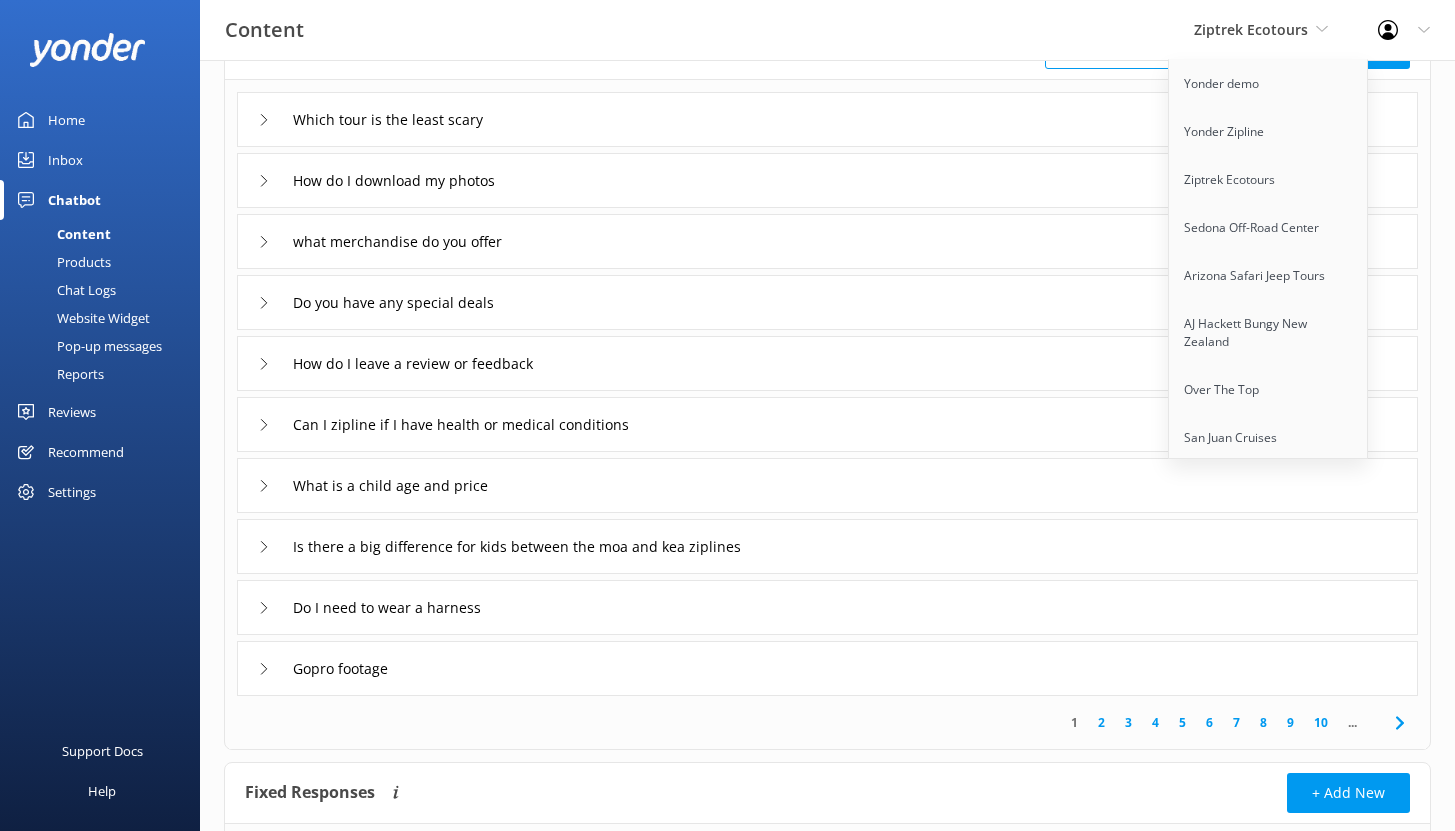 scroll, scrollTop: 148, scrollLeft: 0, axis: vertical 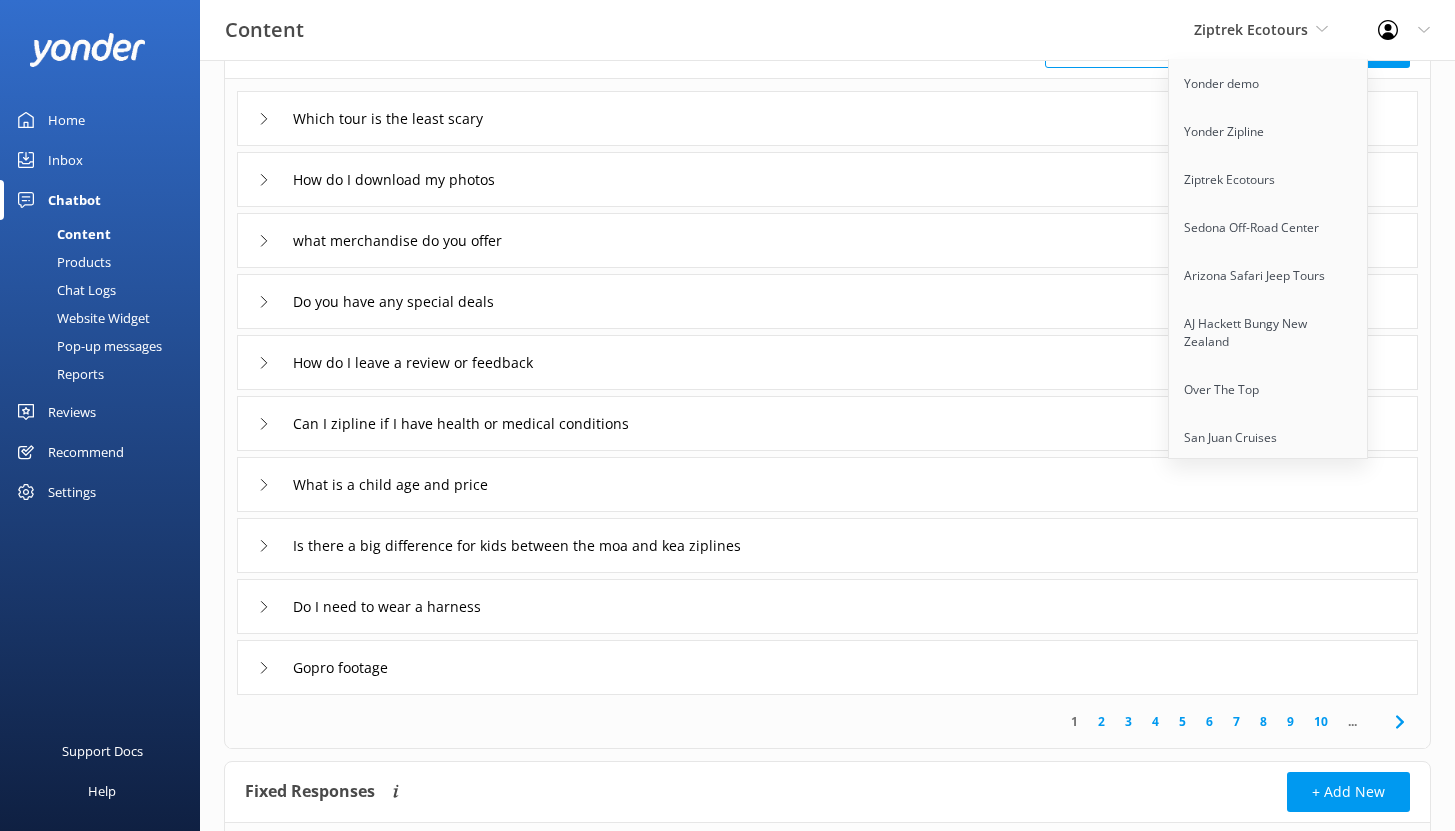 click on "Do you have any special deals" at bounding box center (827, 301) 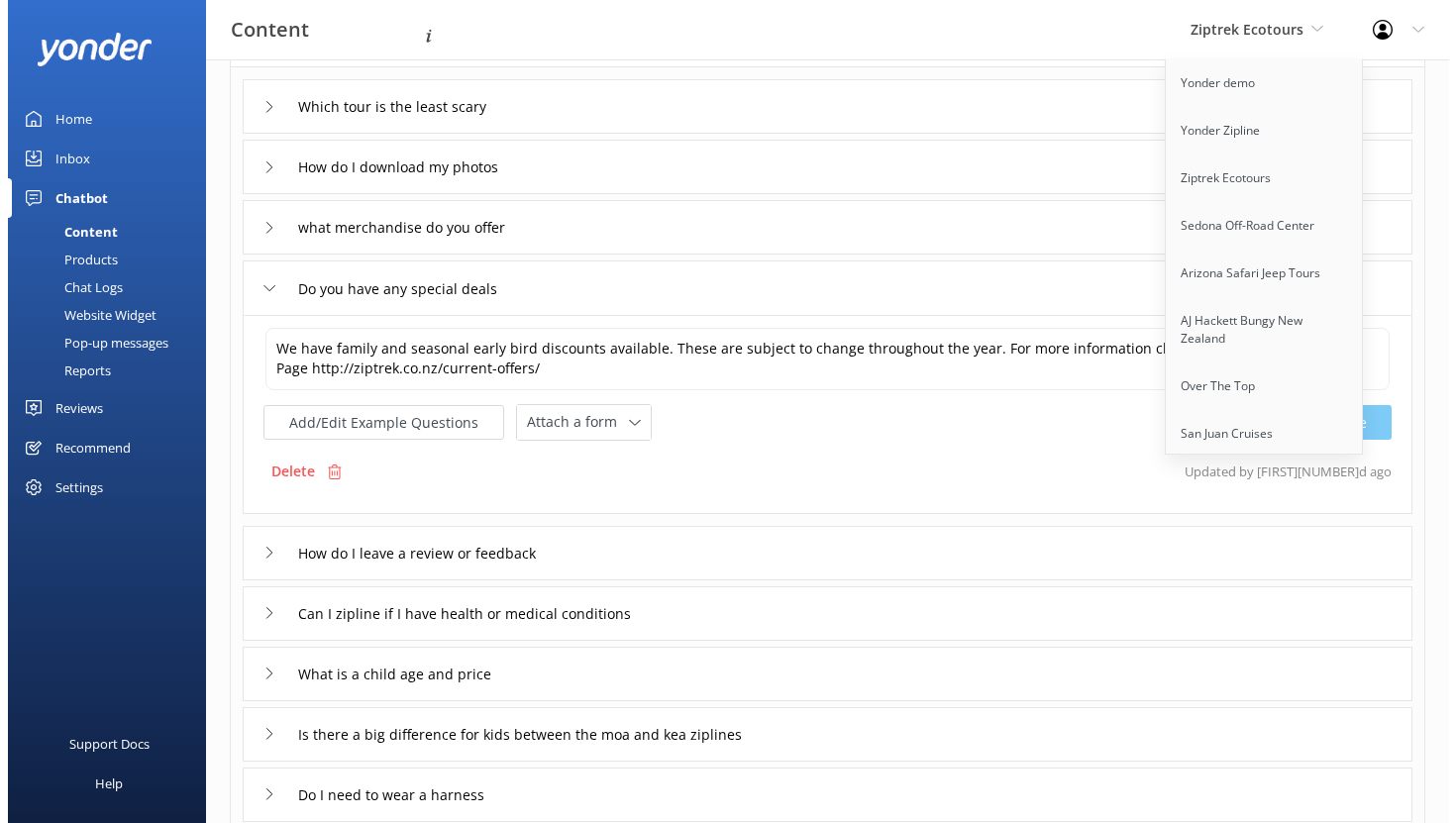 scroll, scrollTop: 0, scrollLeft: 0, axis: both 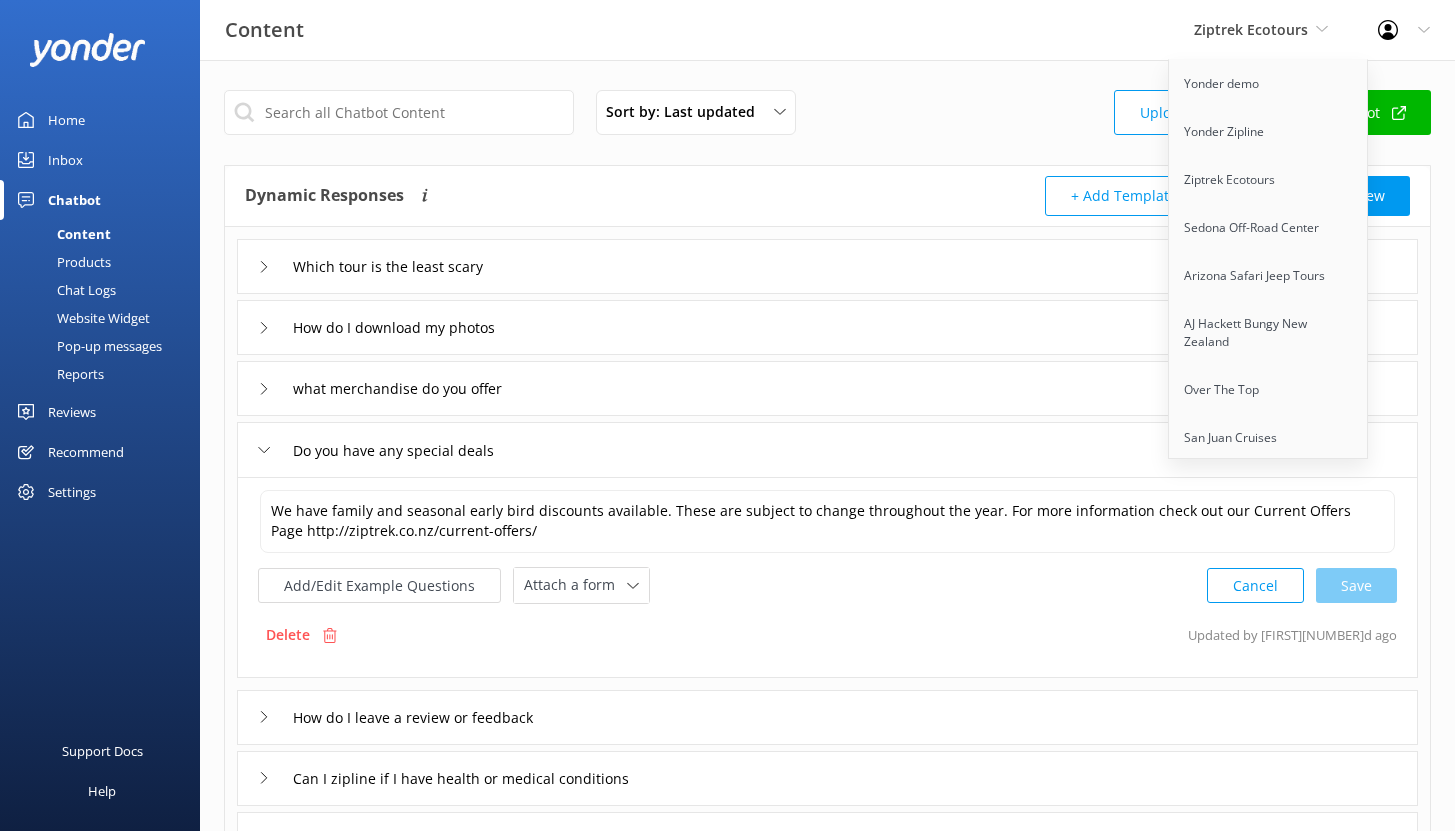 click on "Chat Logs" at bounding box center (64, 290) 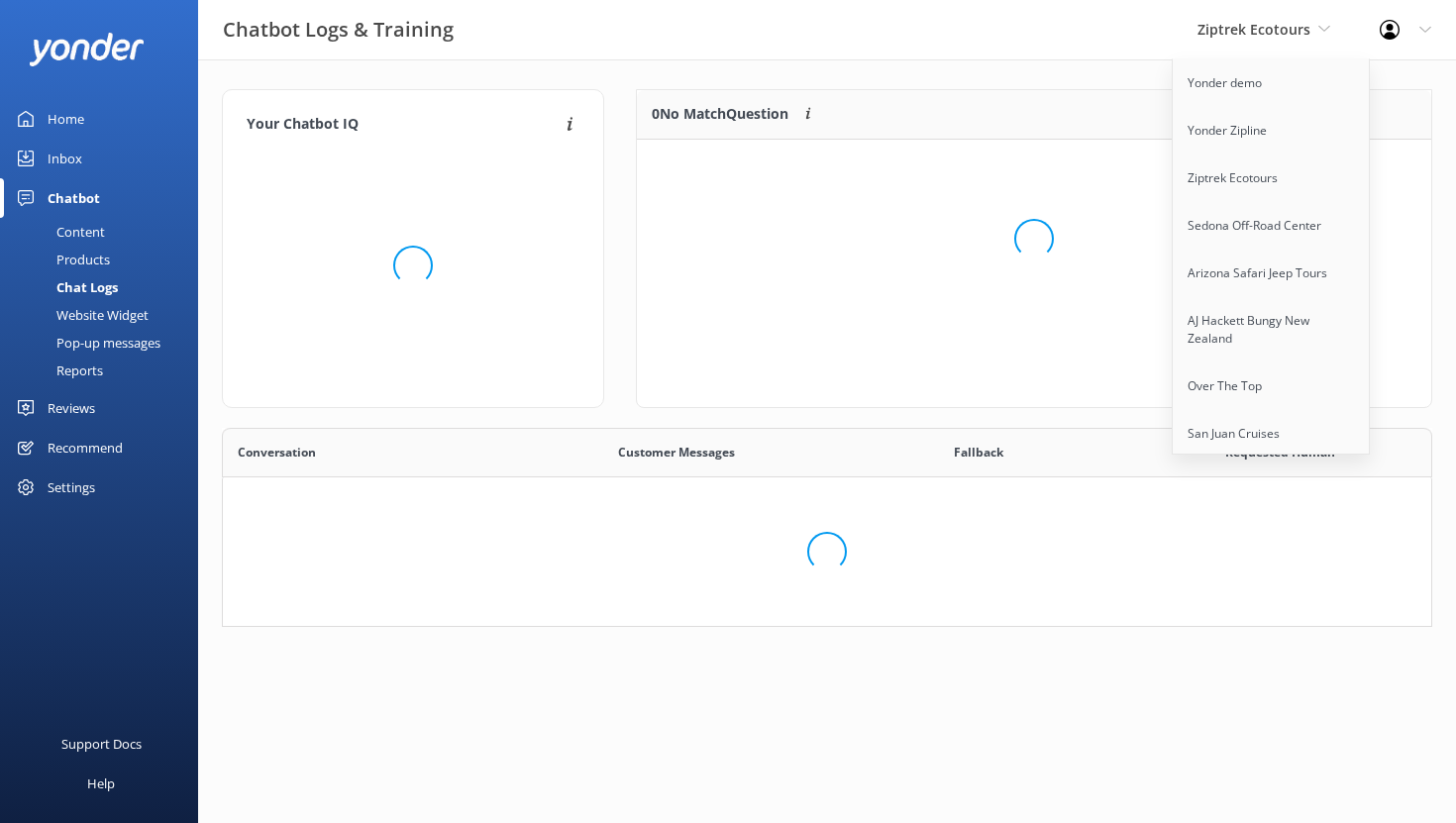scroll, scrollTop: 16, scrollLeft: 16, axis: both 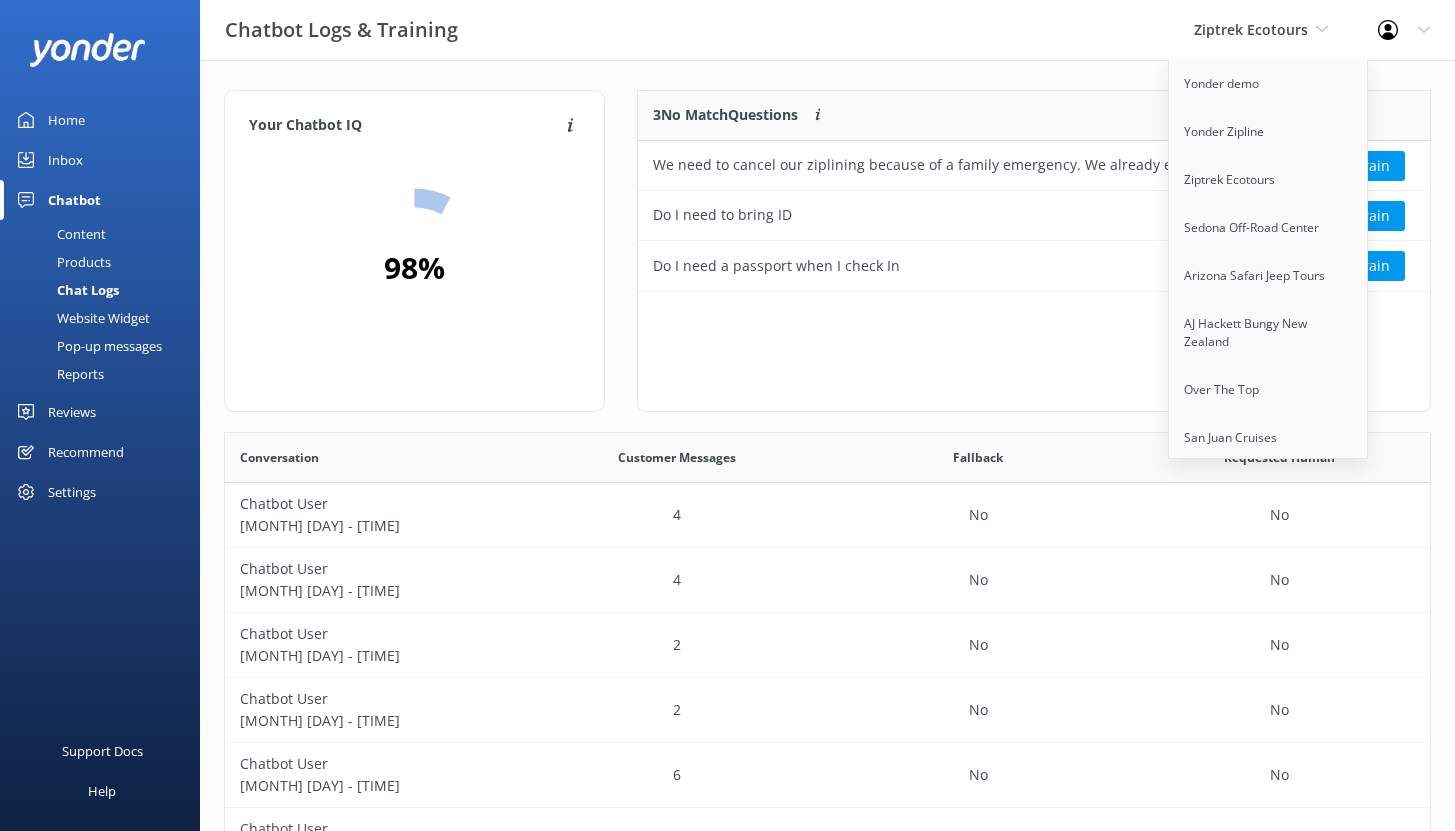 click on "Chatbot Logs & Training Ziptrek Ecotours Yonder demo Yonder Zipline Ziptrek Ecotours Sedona Off-Road Center Arizona Safari Jeep Tours AJ Hackett Bungy New Zealand Over The Top San Juan Cruises Colorado Adventure Guides Glenworth Valley The Blues Train Great Journeys New Zealand Cool Tours Inc Profile Settings Logout" at bounding box center (727, 30) 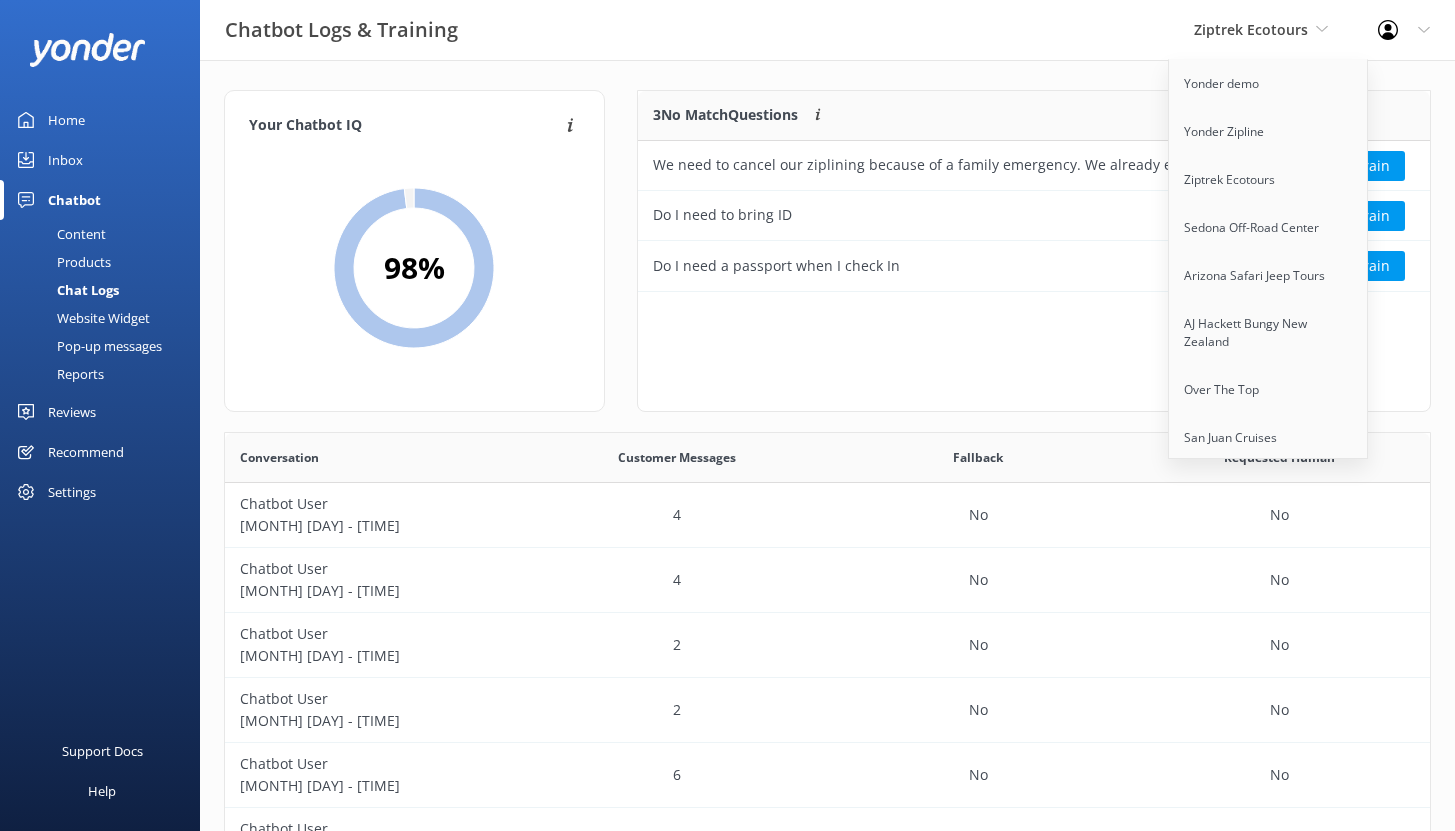 click on "3 No Match Questions Customers sometimes ask questions that don't fully match an existing FAQ. These questions require training to enhance the chatbot's accuracy. We need to cancel our ziplining because of a family emergency. We already emailed but have not received a confirmation of cancelation. Our booking reference is 42258 for 14:00 on [MONTH] [DAY] for 2 people. Please confirm cancelation and refund Ignore Train Do I need to bring ID Ignore Train Do I need a passport when I check In Ignore Train" at bounding box center (1034, 251) 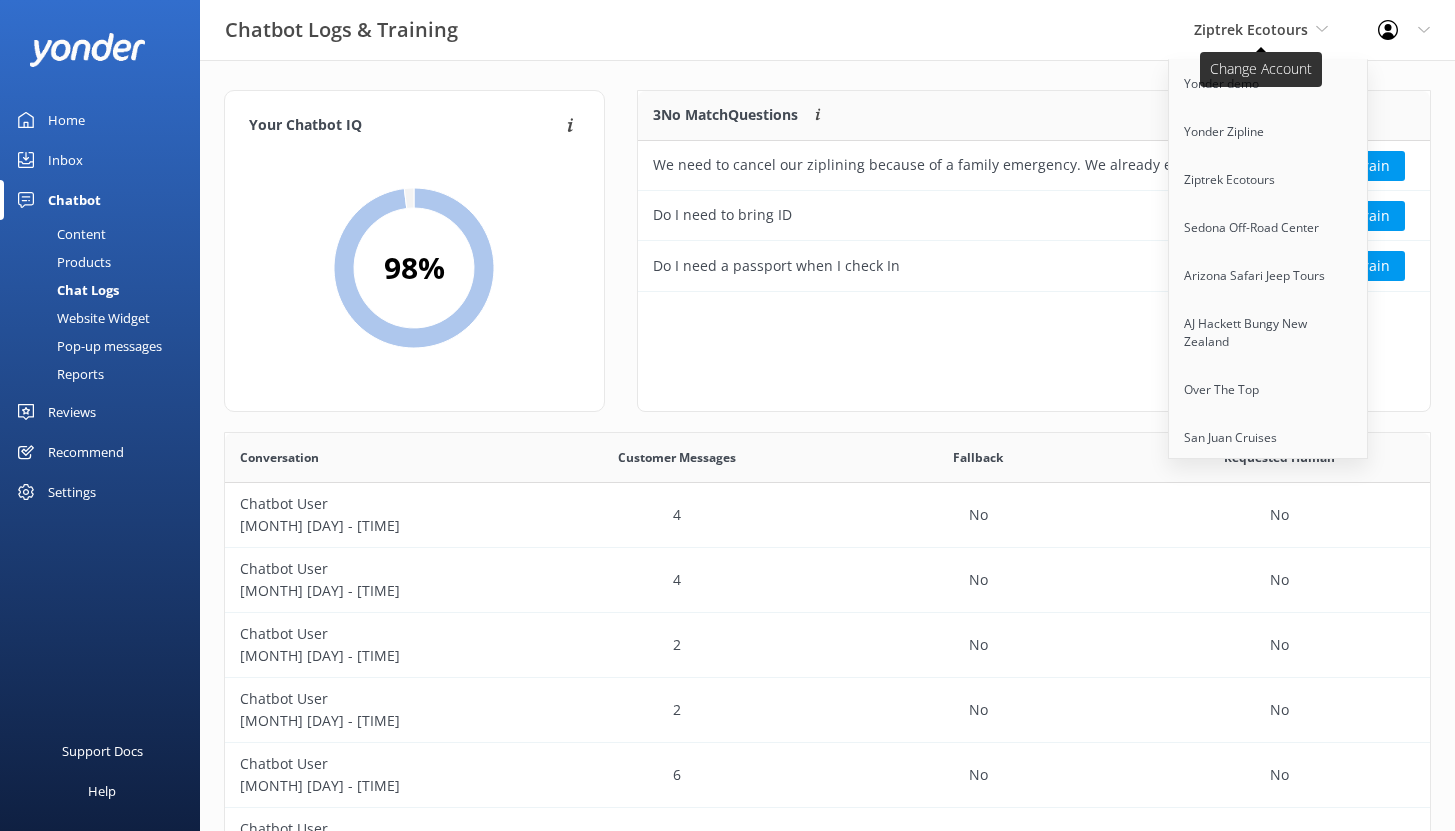 click on "Ziptrek Ecotours" at bounding box center [1251, 29] 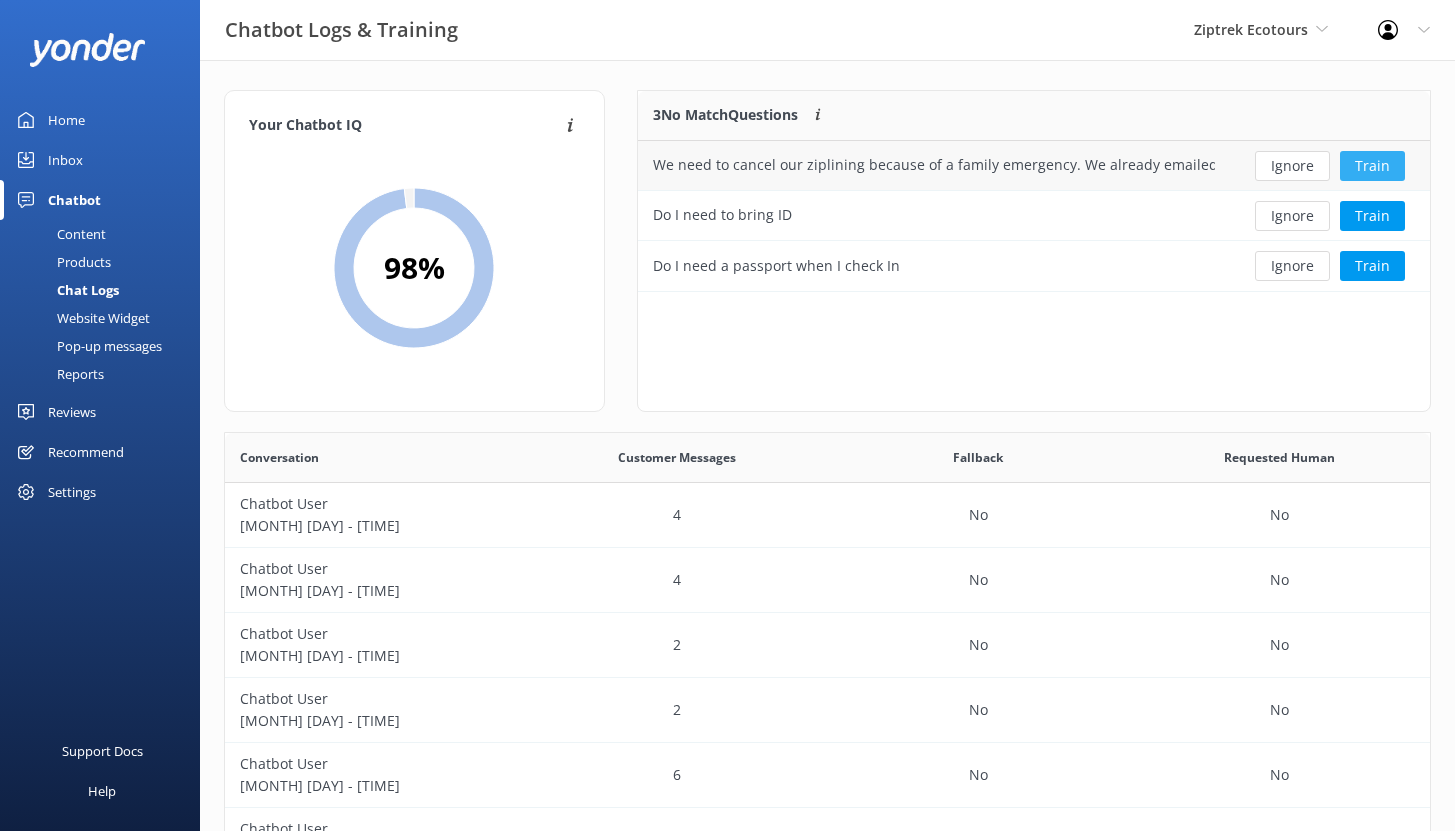 click on "Train" at bounding box center (1372, 166) 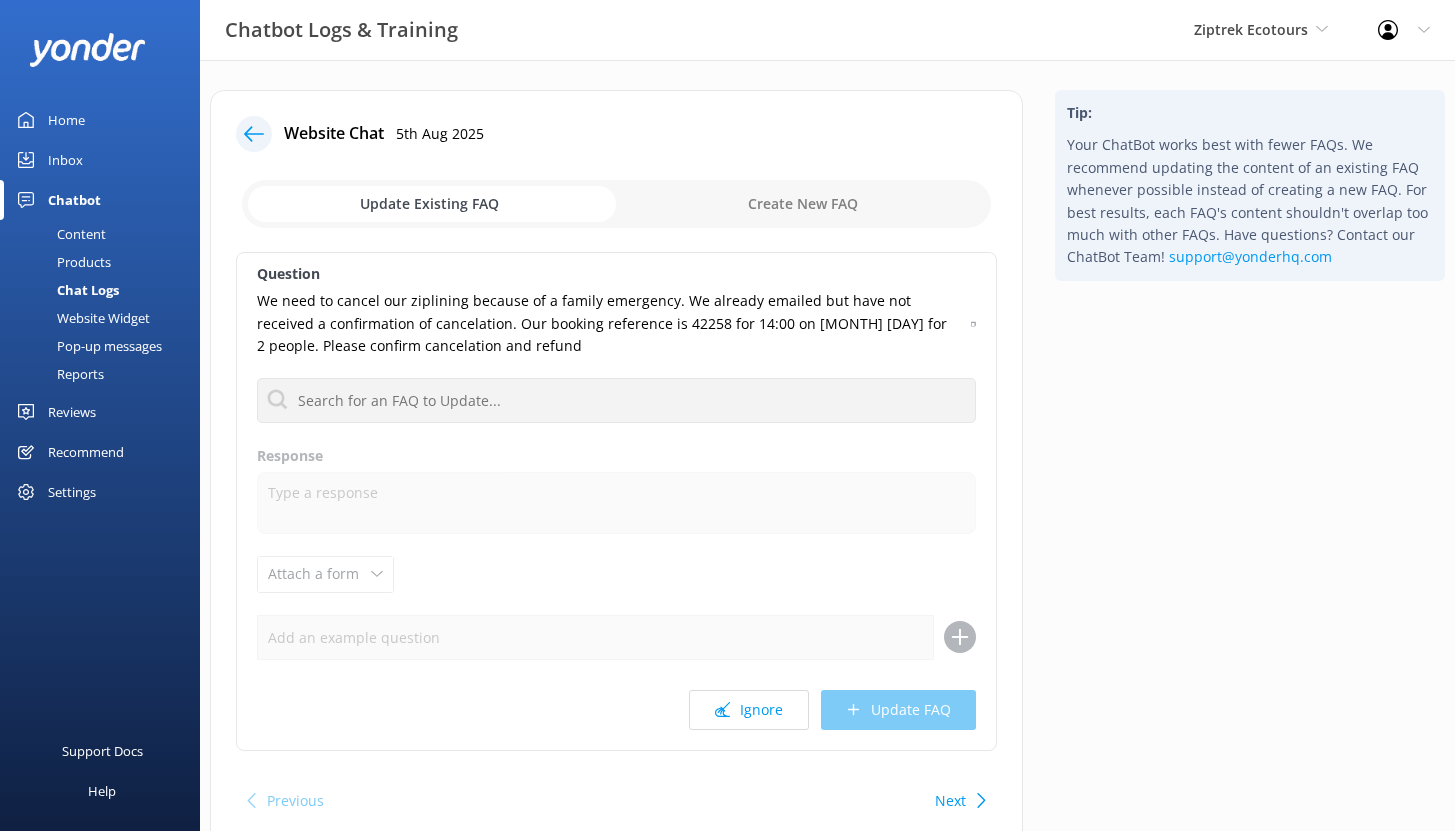 click at bounding box center (616, 204) 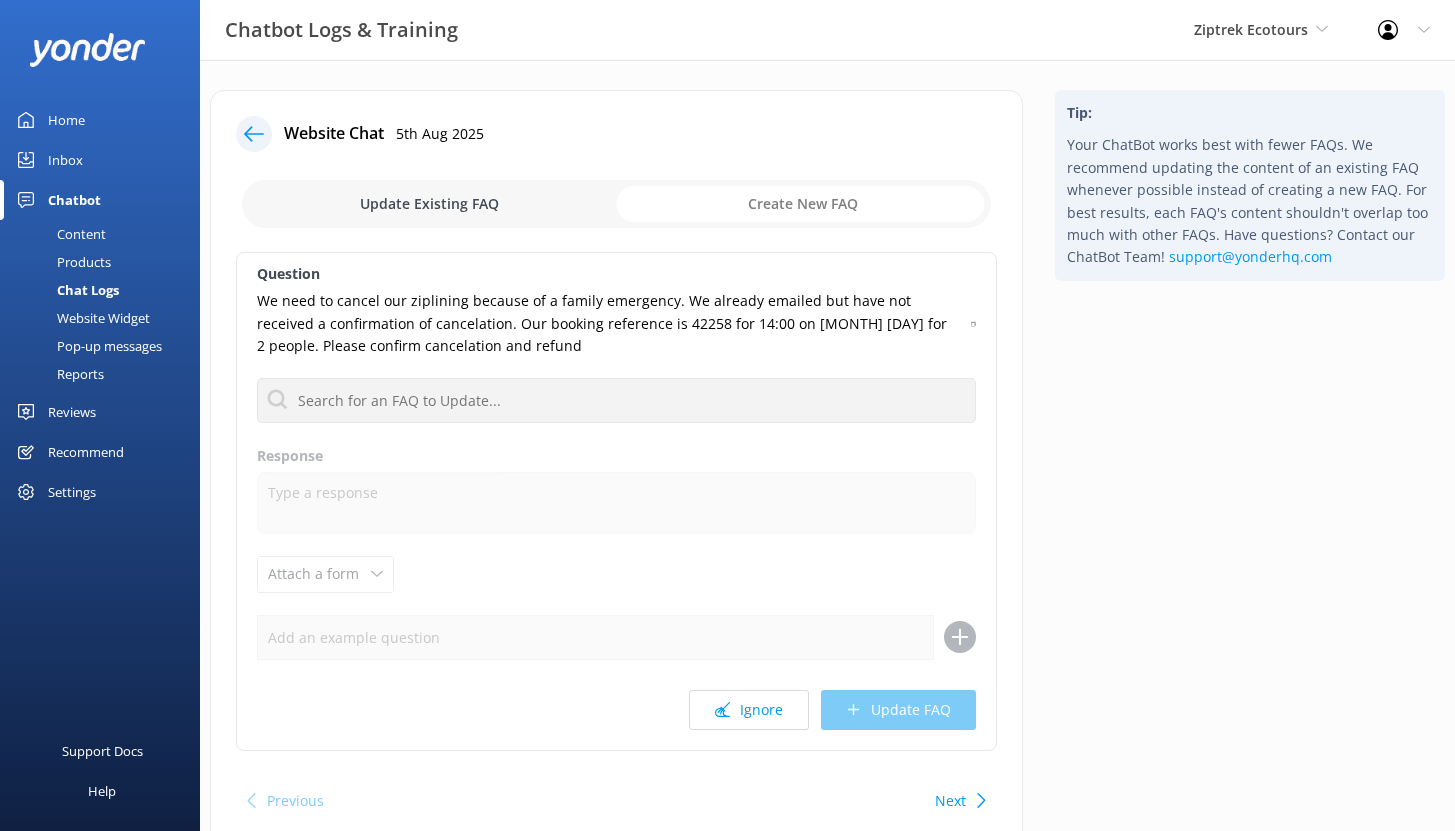 checkbox on "true" 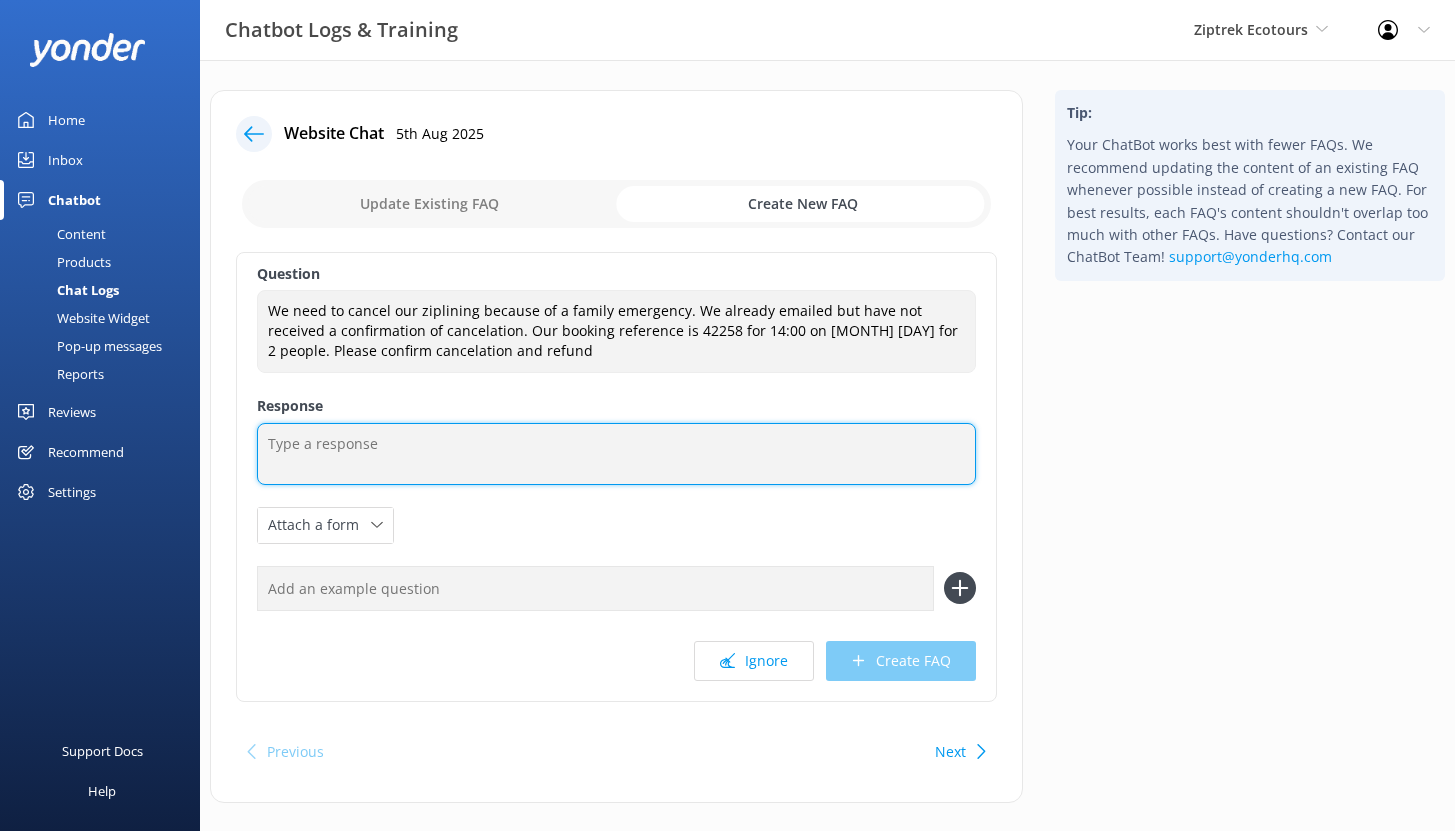 click at bounding box center [616, 454] 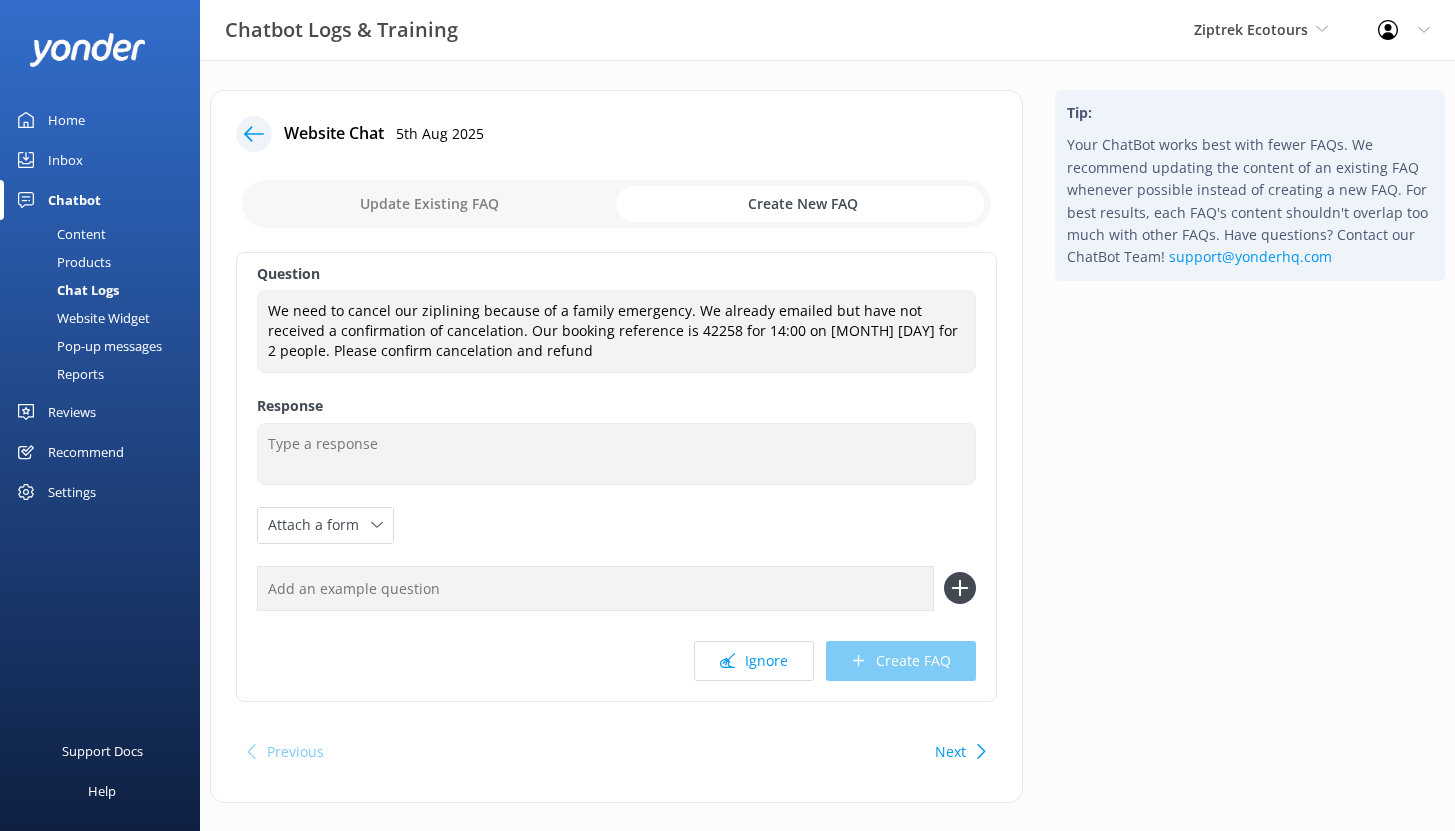 click 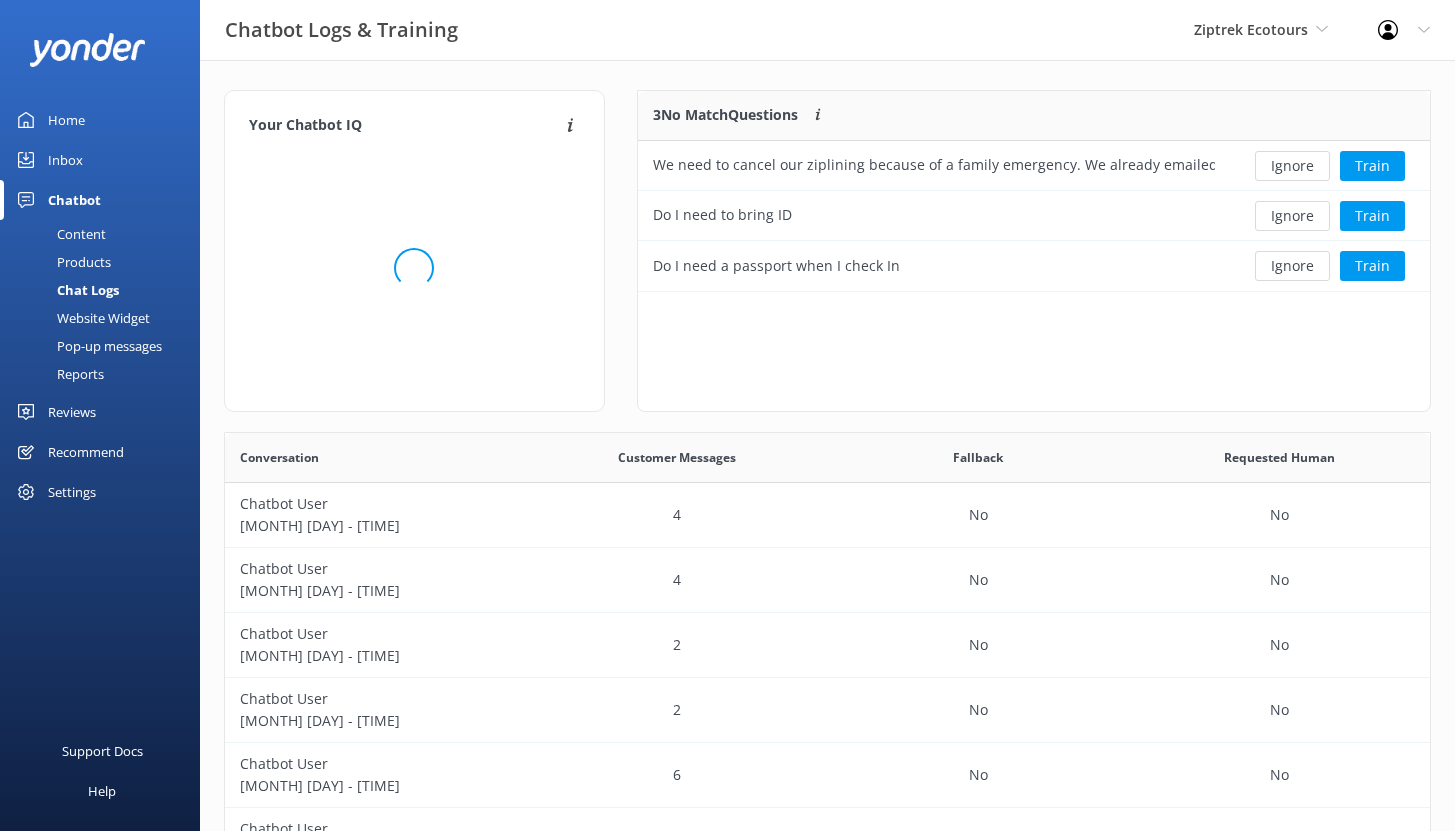 scroll, scrollTop: 186, scrollLeft: 777, axis: both 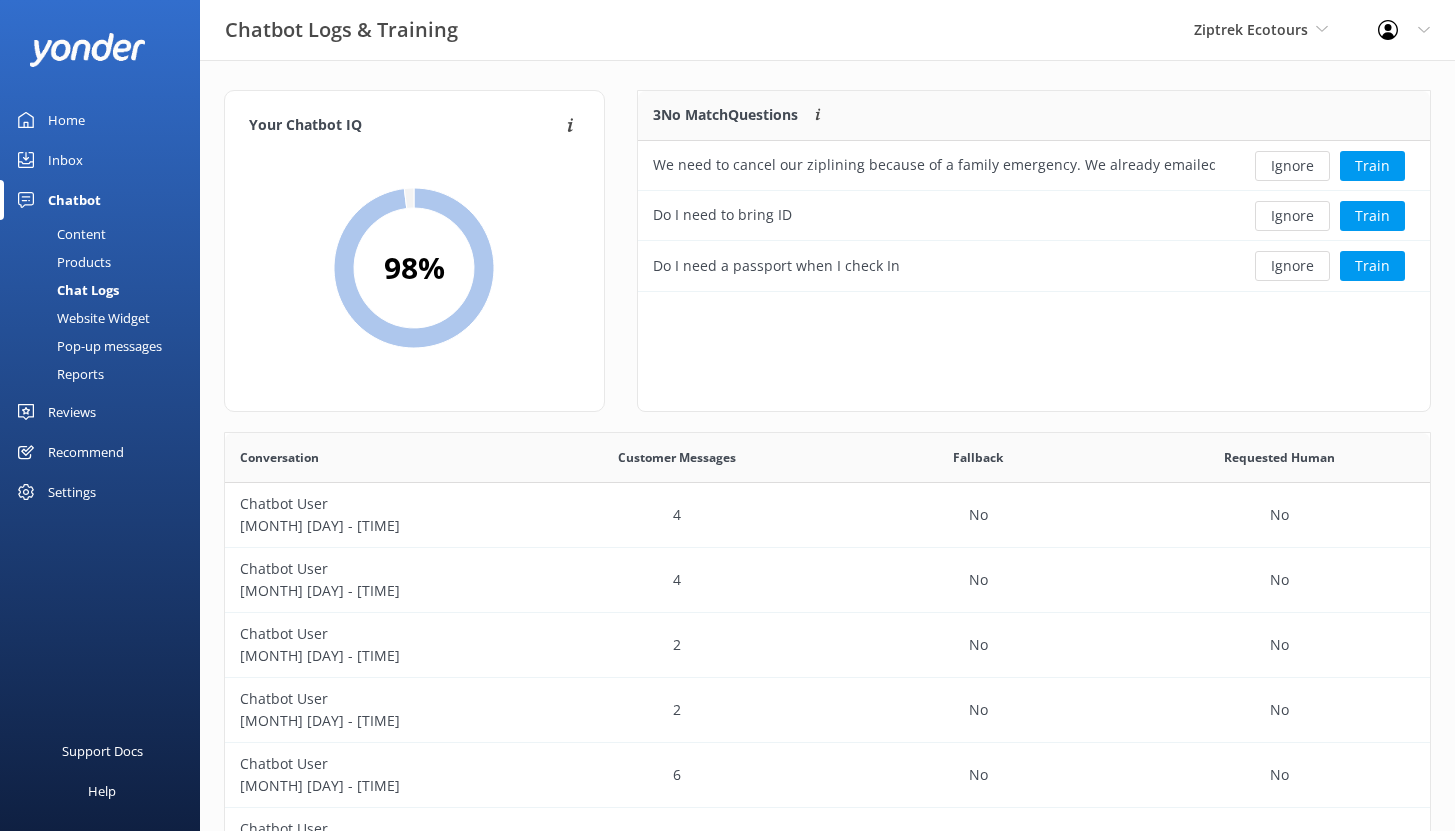 click on "Pop-up messages" at bounding box center (87, 346) 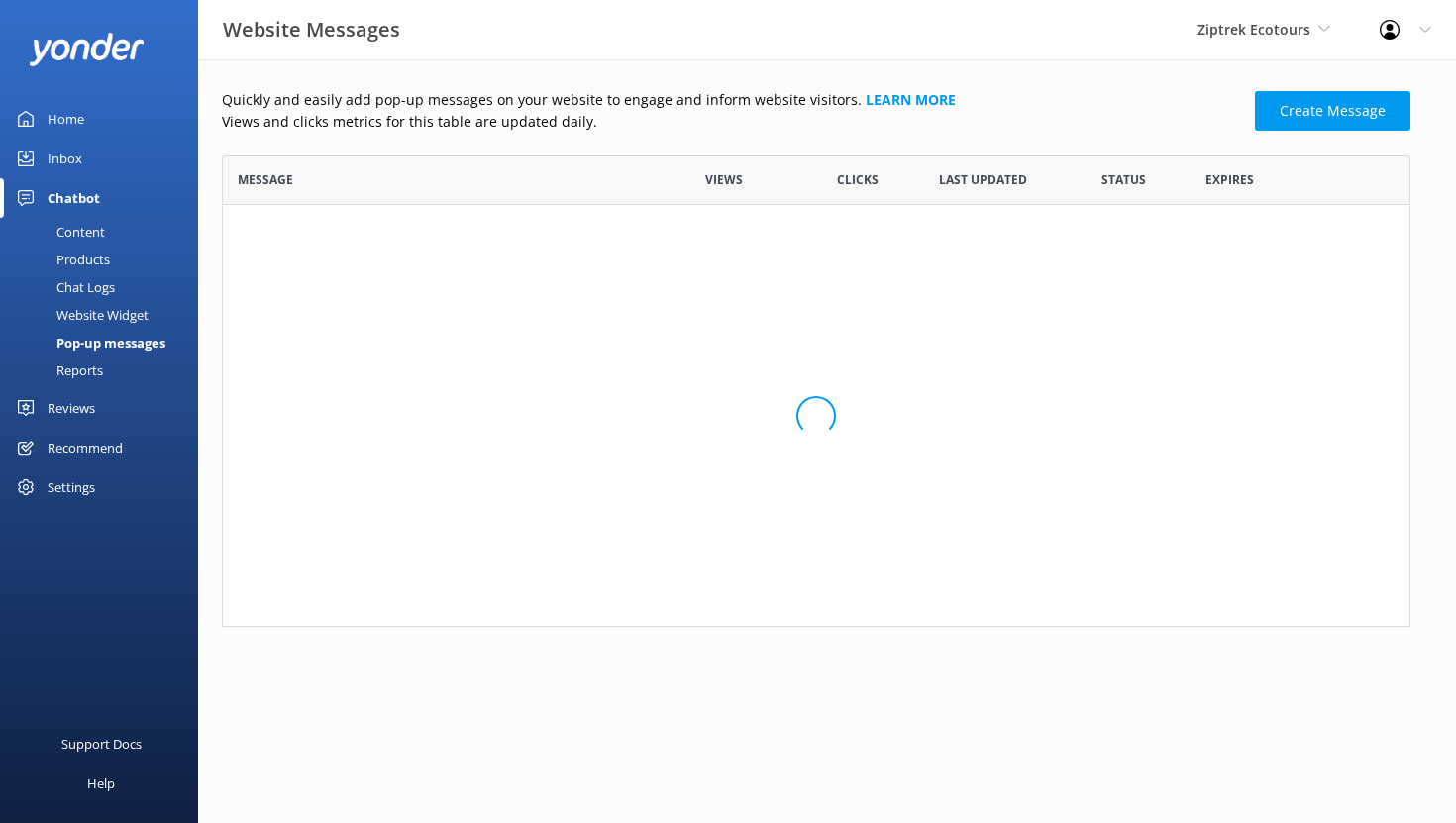 scroll, scrollTop: 16, scrollLeft: 16, axis: both 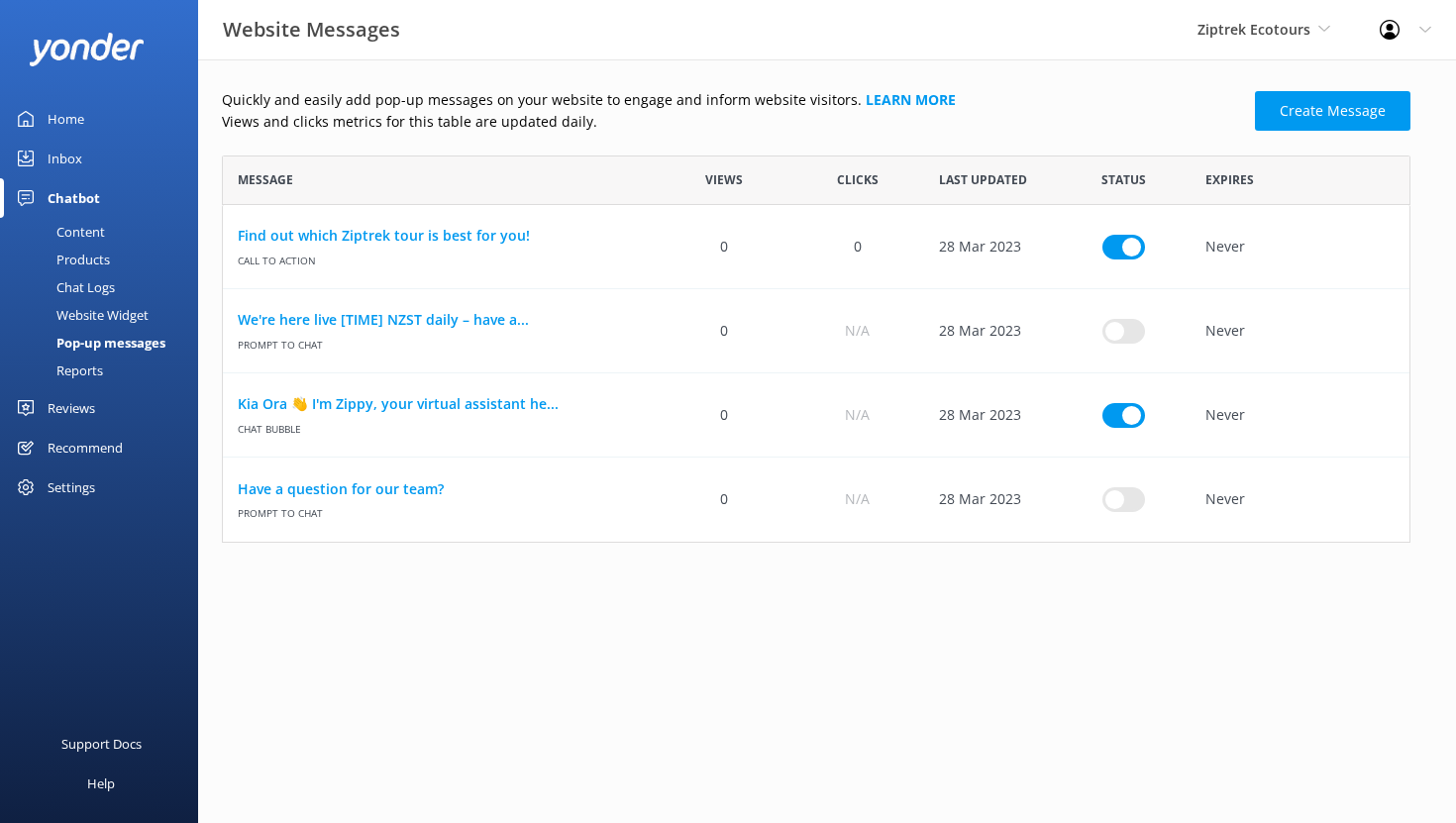 click on "Reviews" at bounding box center (71, 408) 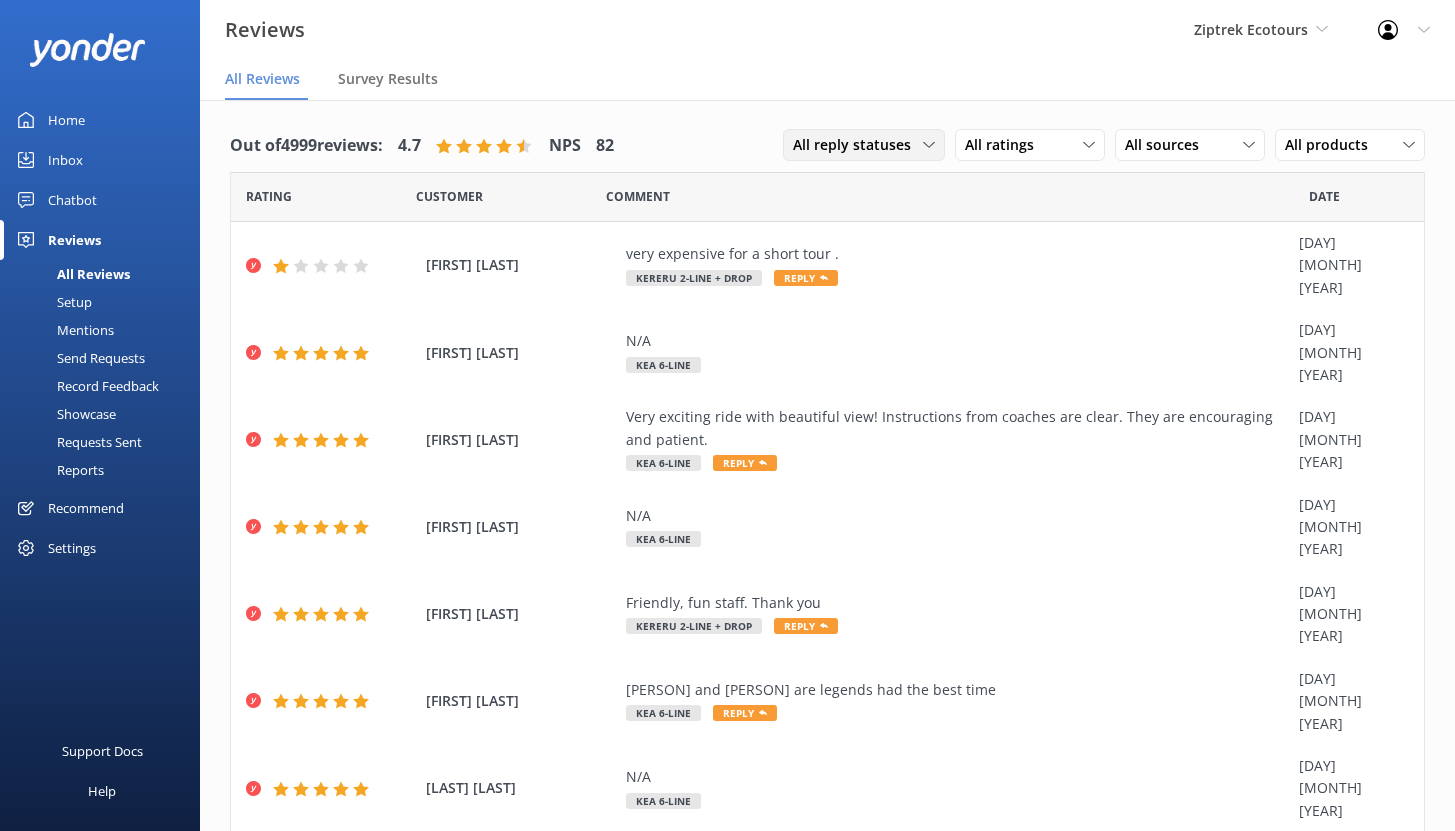 click on "All reply statuses" at bounding box center (858, 145) 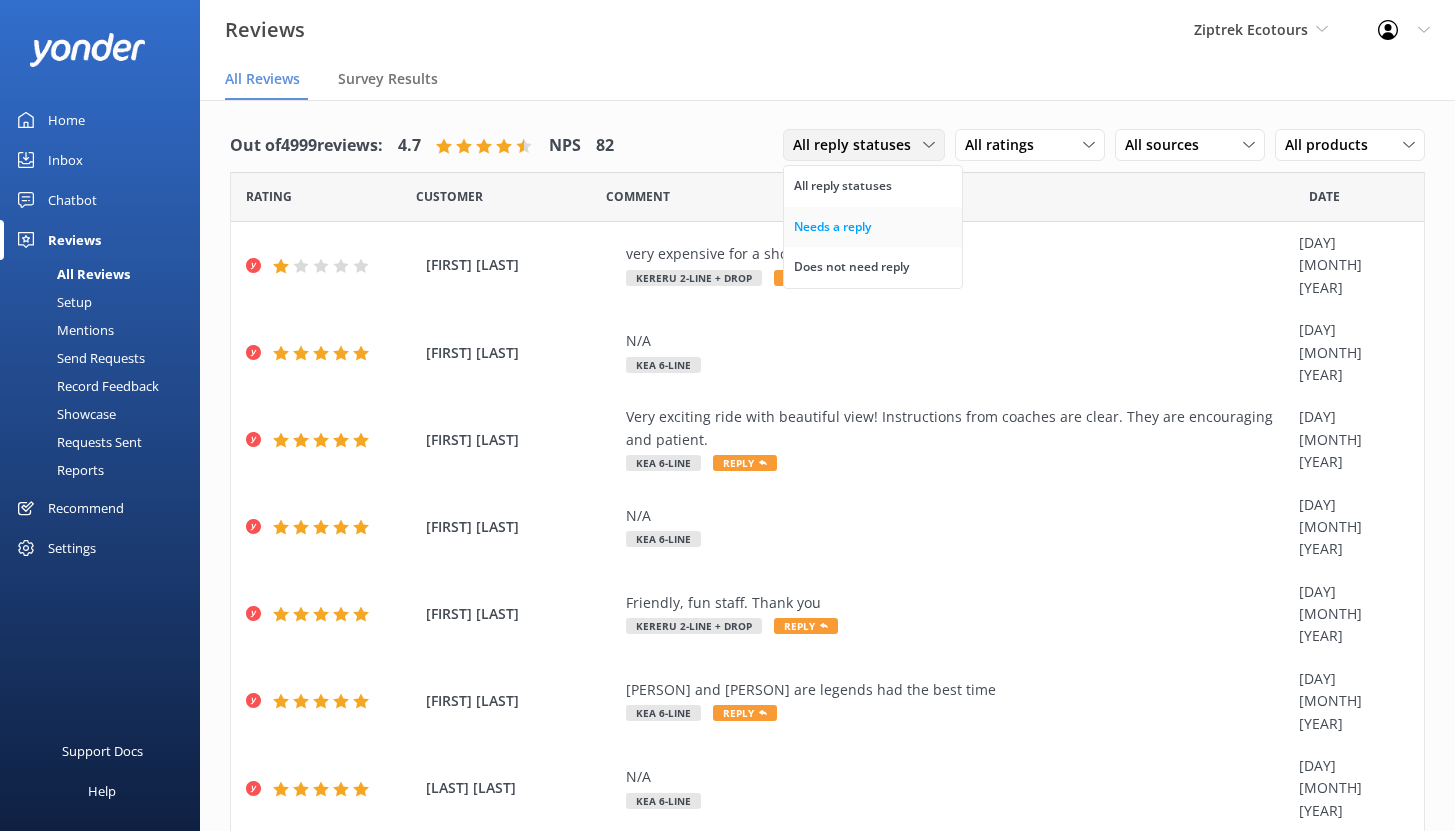 click on "Needs a reply" at bounding box center [832, 227] 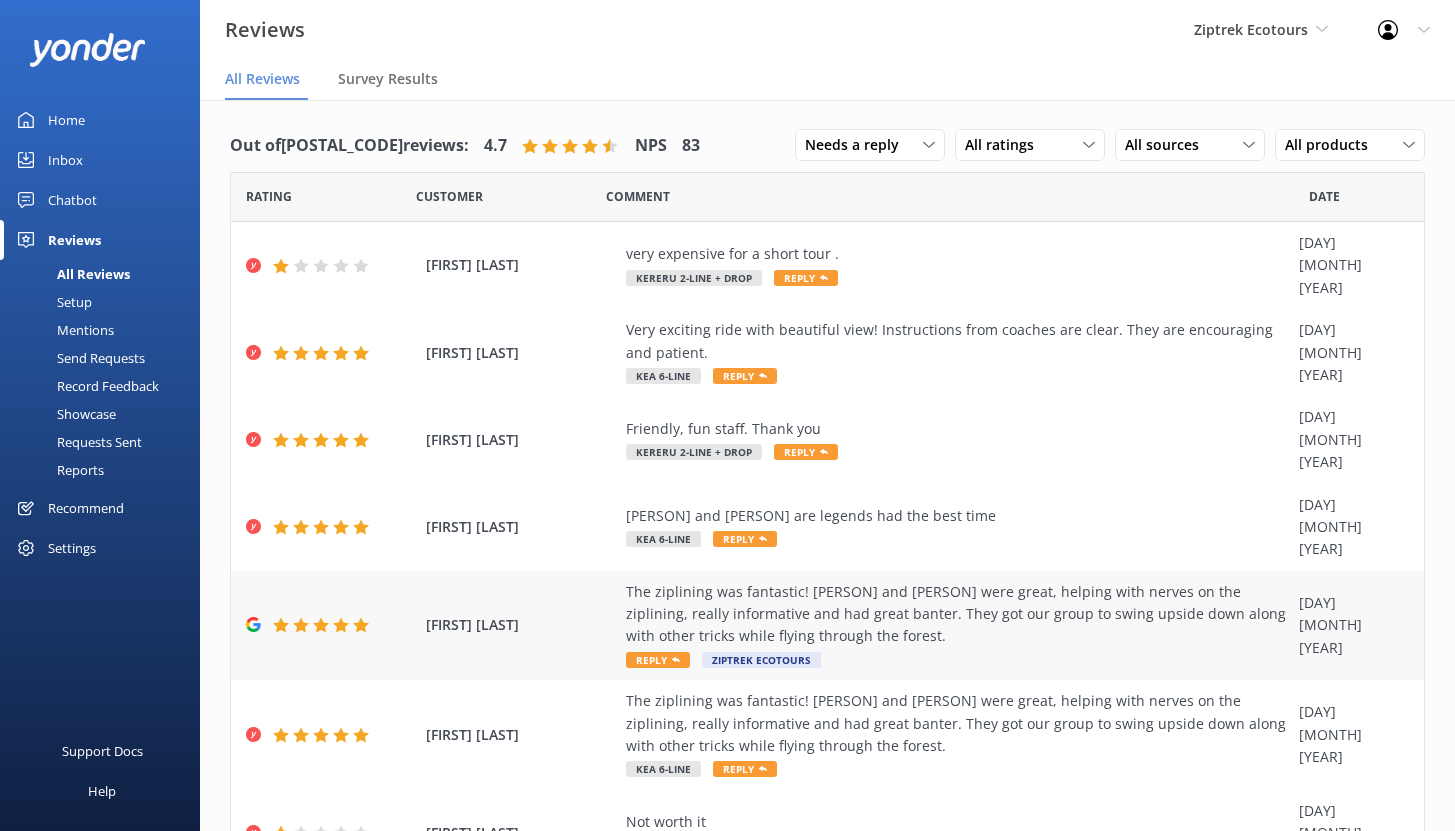 click on "The ziplining was fantastic! [PERSON] and [PERSON] were great, helping with nerves on the ziplining, really informative and had great banter. They got our group to swing upside down along with other tricks while flying through the forest." at bounding box center (957, 614) 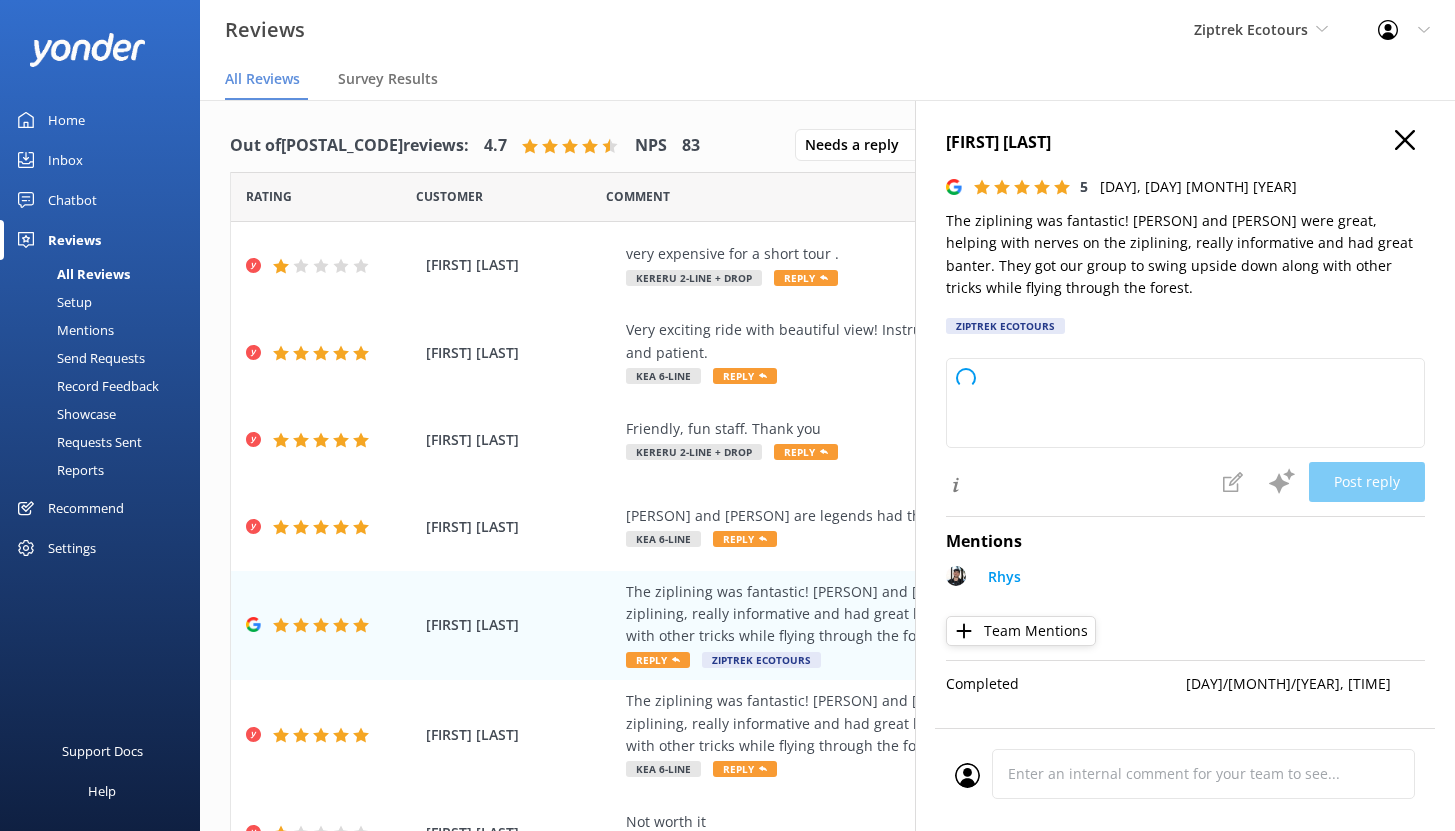 type on "Kia ora,
Thank you so much for your awesome feedback! We're so glad you had a fantastic time ziplining and that [PERSON] and [PERSON] helped make your adventure memorable with their support and sense of fun. Swinging upside down is definitely a highlight! We hope to see you back for more forest adventures soon.
-The Ziptrek Team" 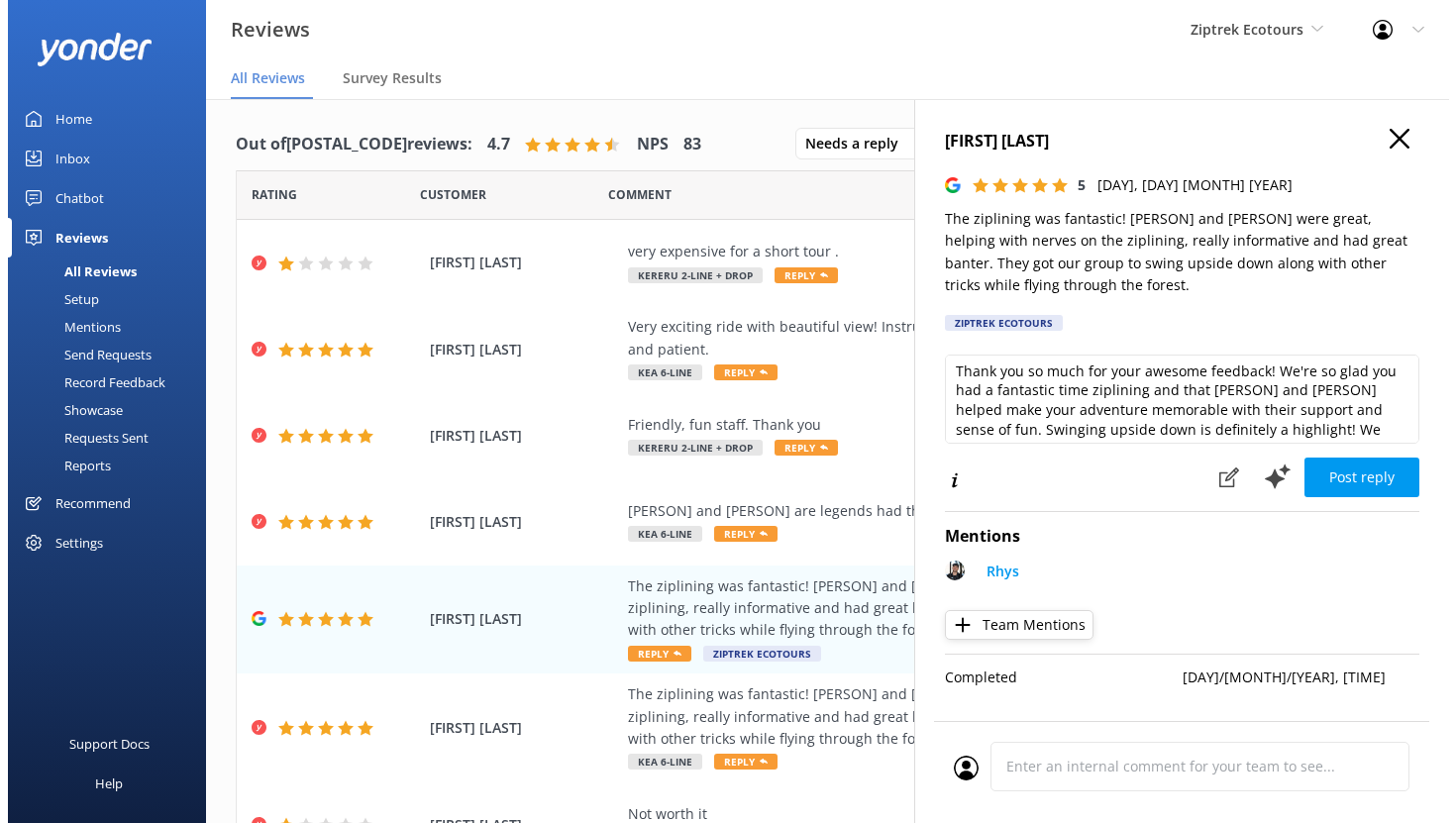 scroll, scrollTop: 39, scrollLeft: 0, axis: vertical 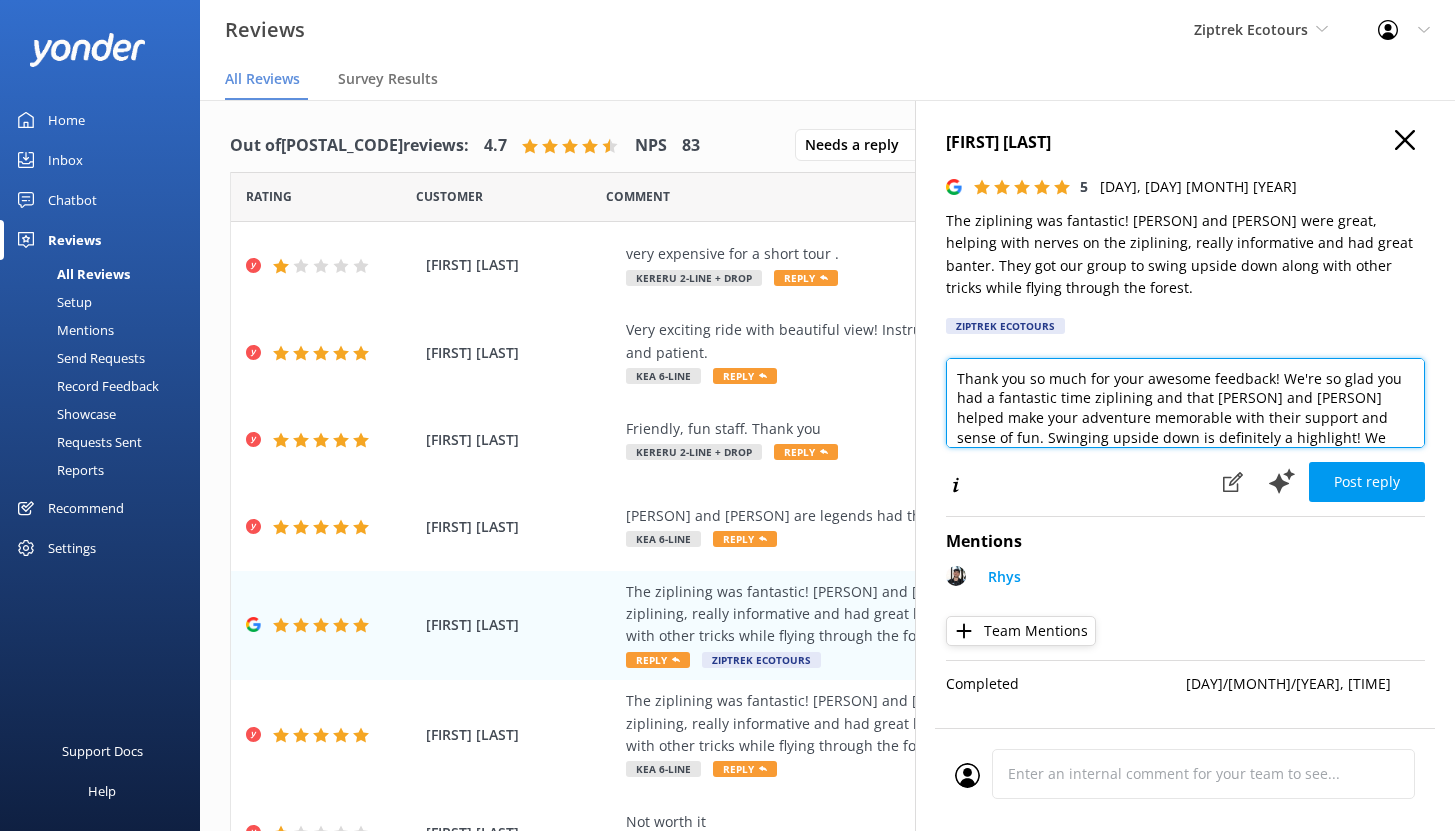 drag, startPoint x: 1204, startPoint y: 397, endPoint x: 1273, endPoint y: 395, distance: 69.02898 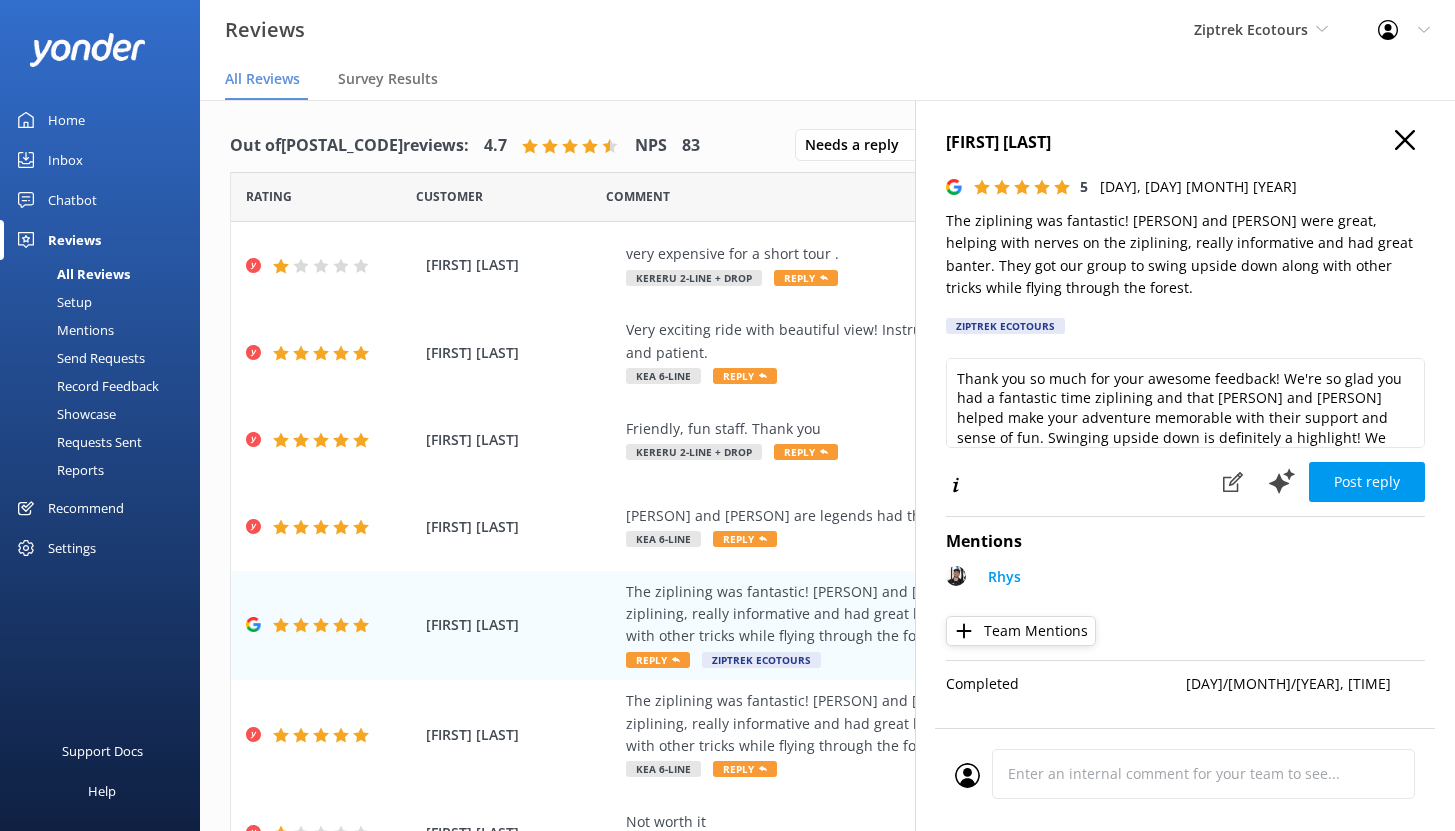 click on "The ziplining was fantastic! [PERSON] and [PERSON] were great, helping with nerves on the ziplining, really informative and had great banter. They got our group to swing upside down along with other tricks while flying through the forest." at bounding box center (1185, 255) 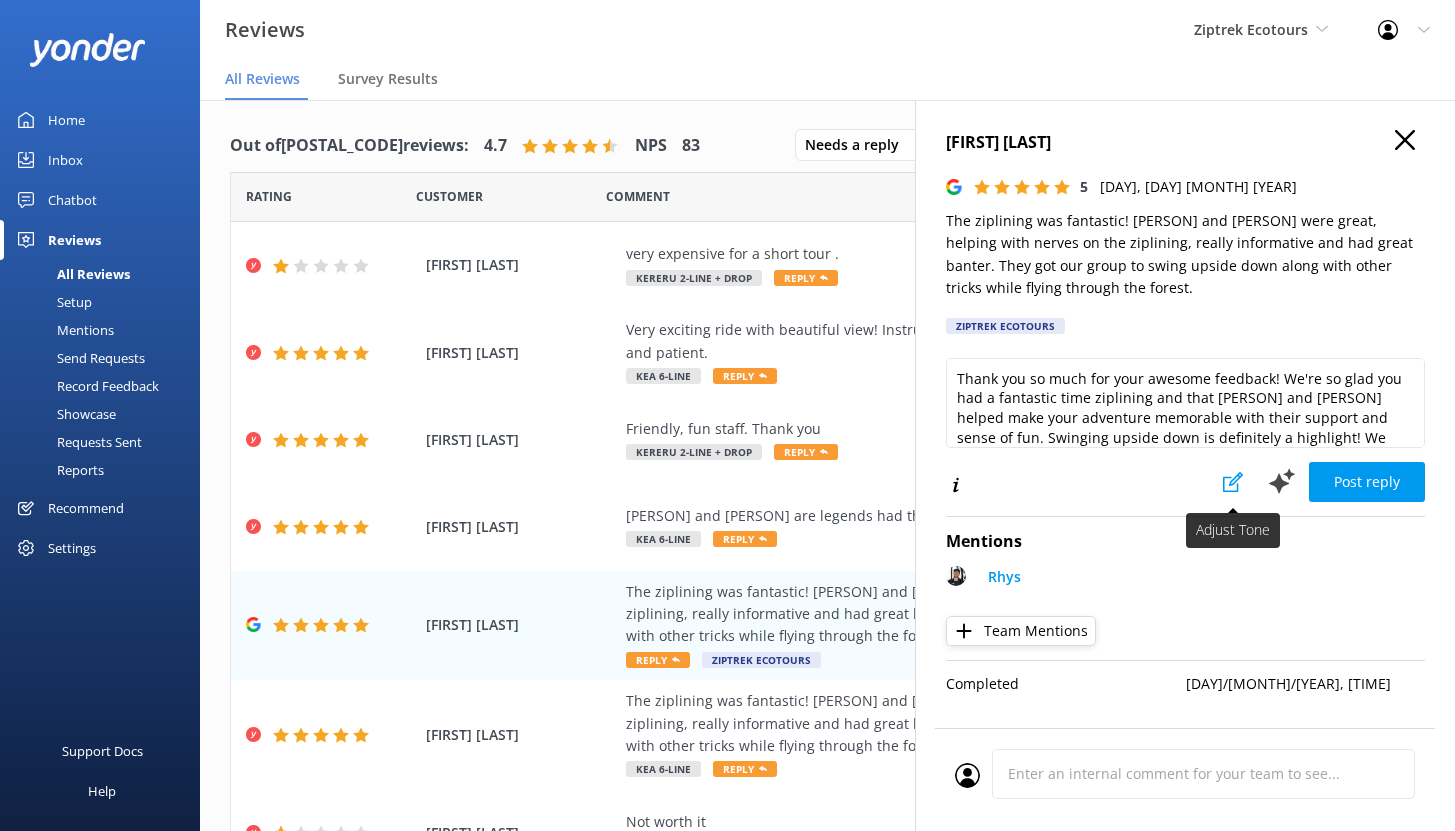 click at bounding box center [1233, 482] 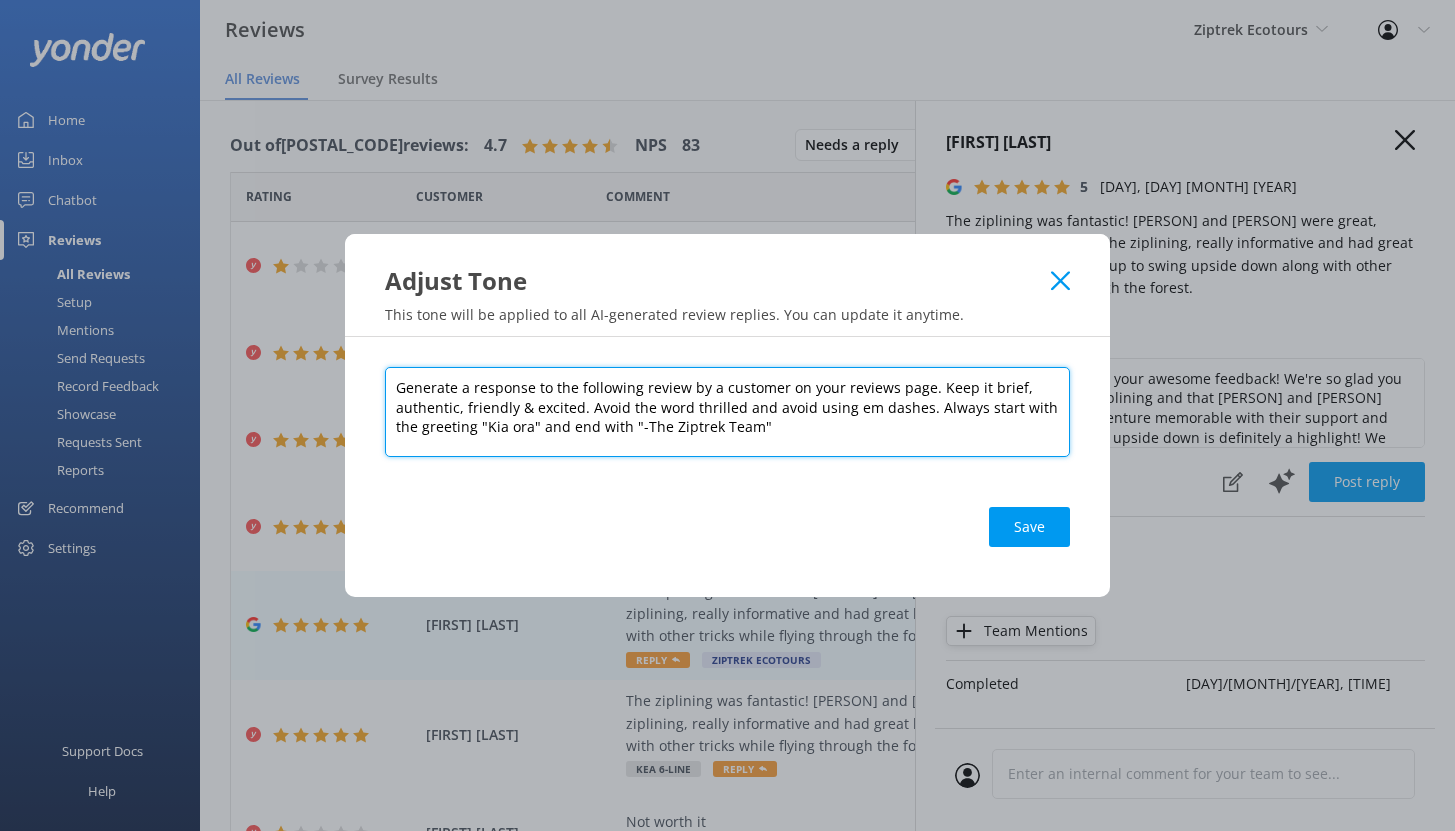 click on "Generate a response to the following review by a customer on your reviews page. Keep it brief, authentic, friendly & excited. Avoid the word thrilled and avoid using em dashes. Always start with the greeting "Kia ora" and end with "-The Ziptrek Team"" at bounding box center [727, 412] 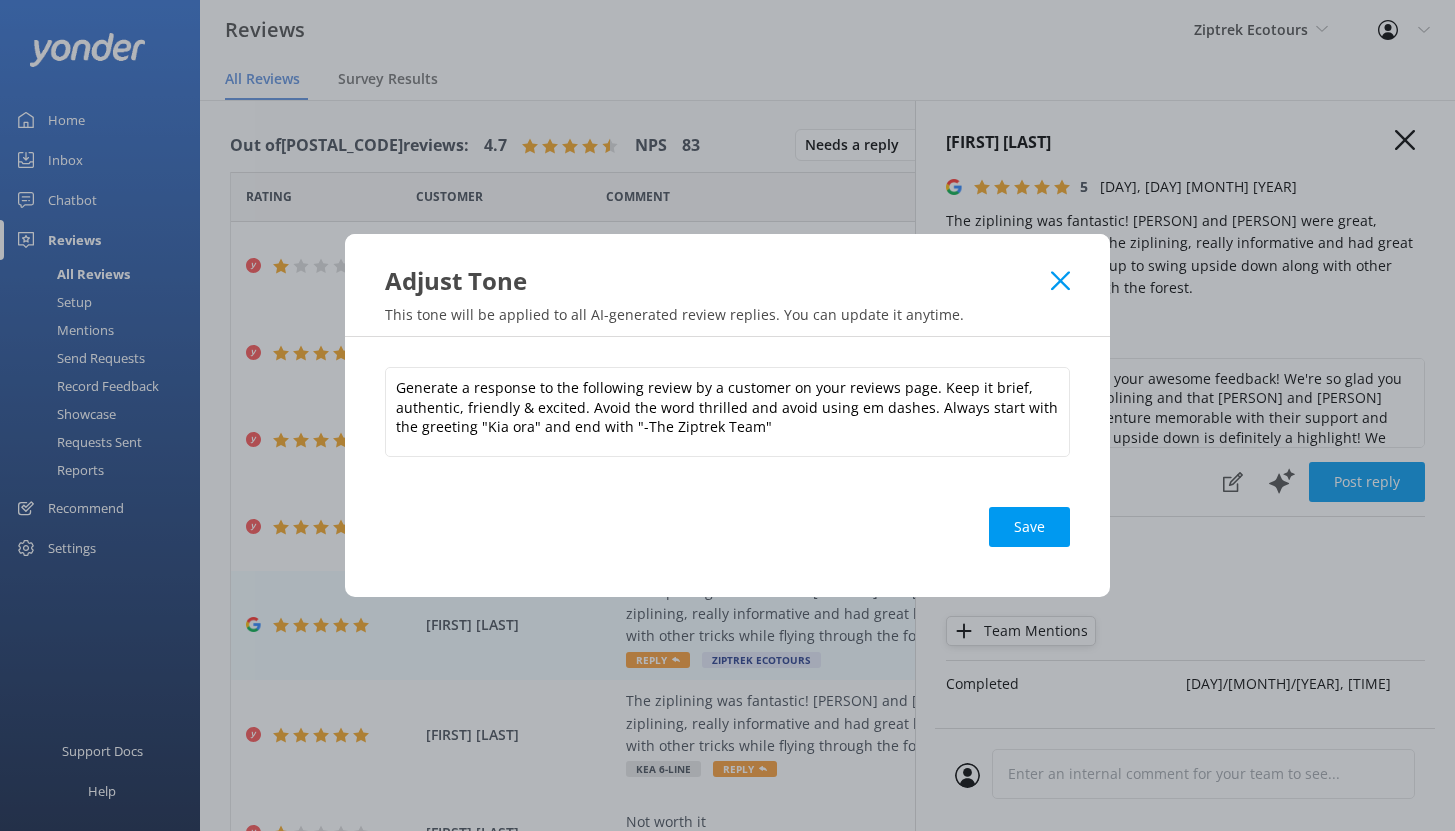click 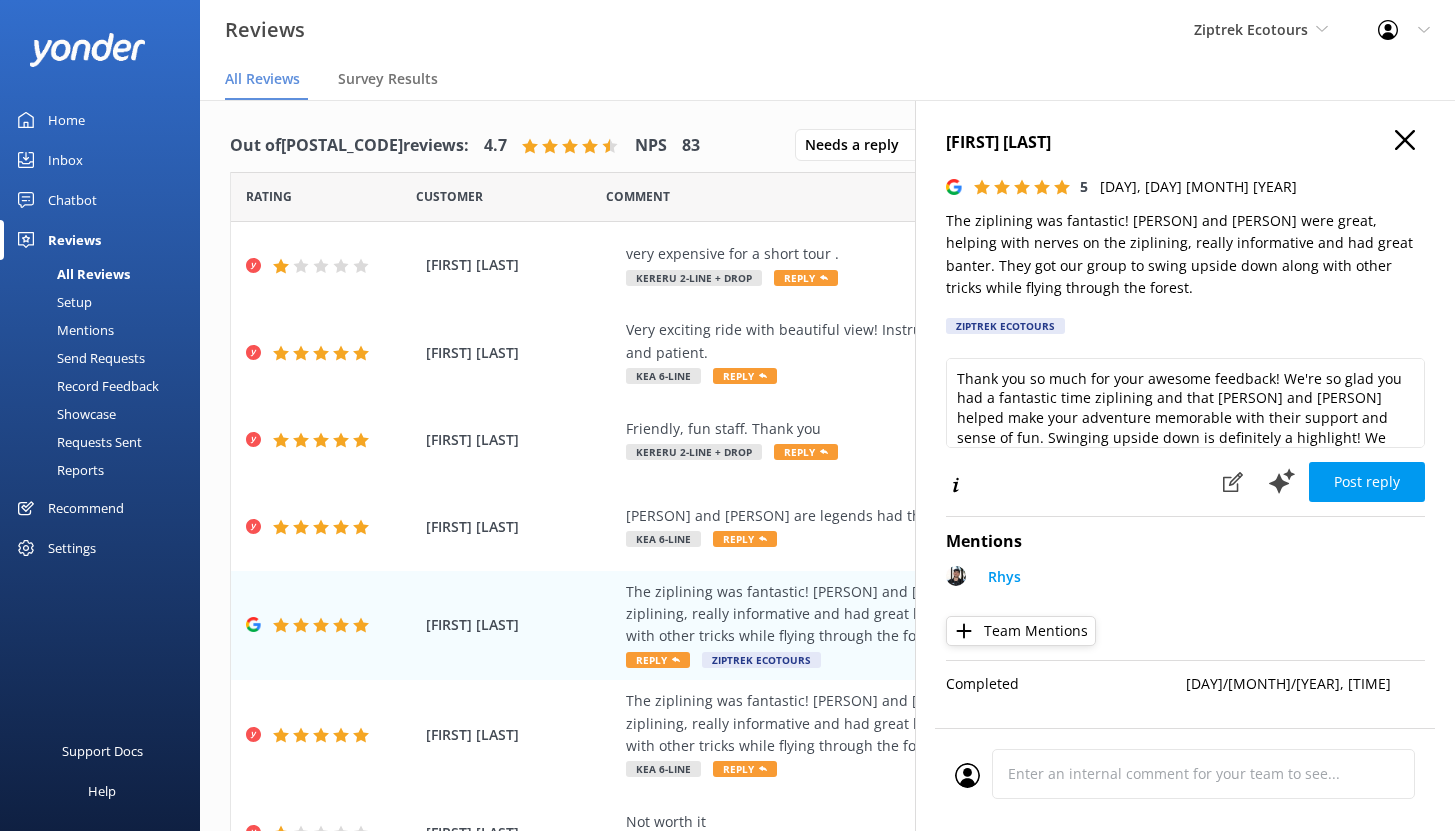 click 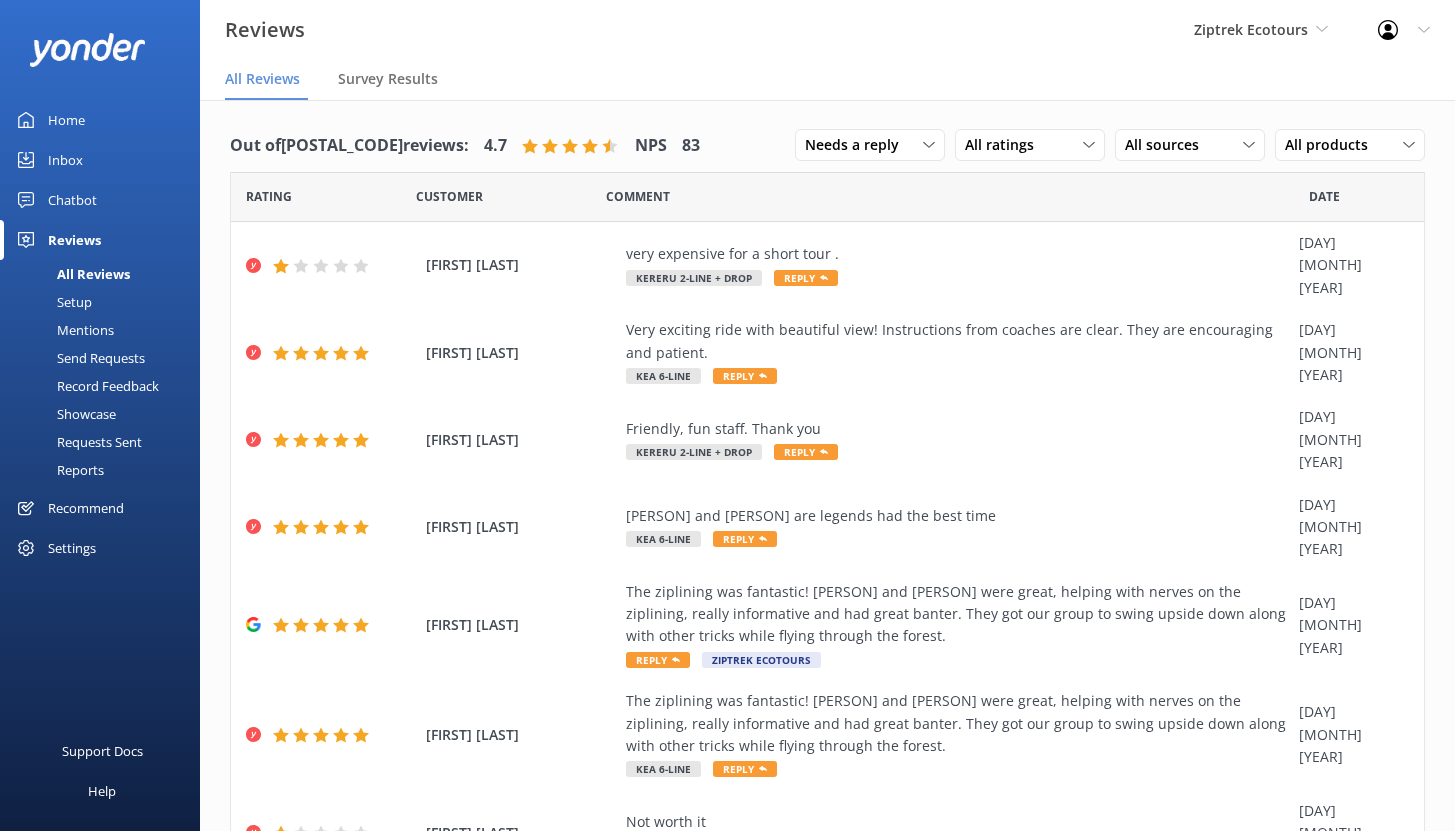 click on "Mentions" at bounding box center (63, 330) 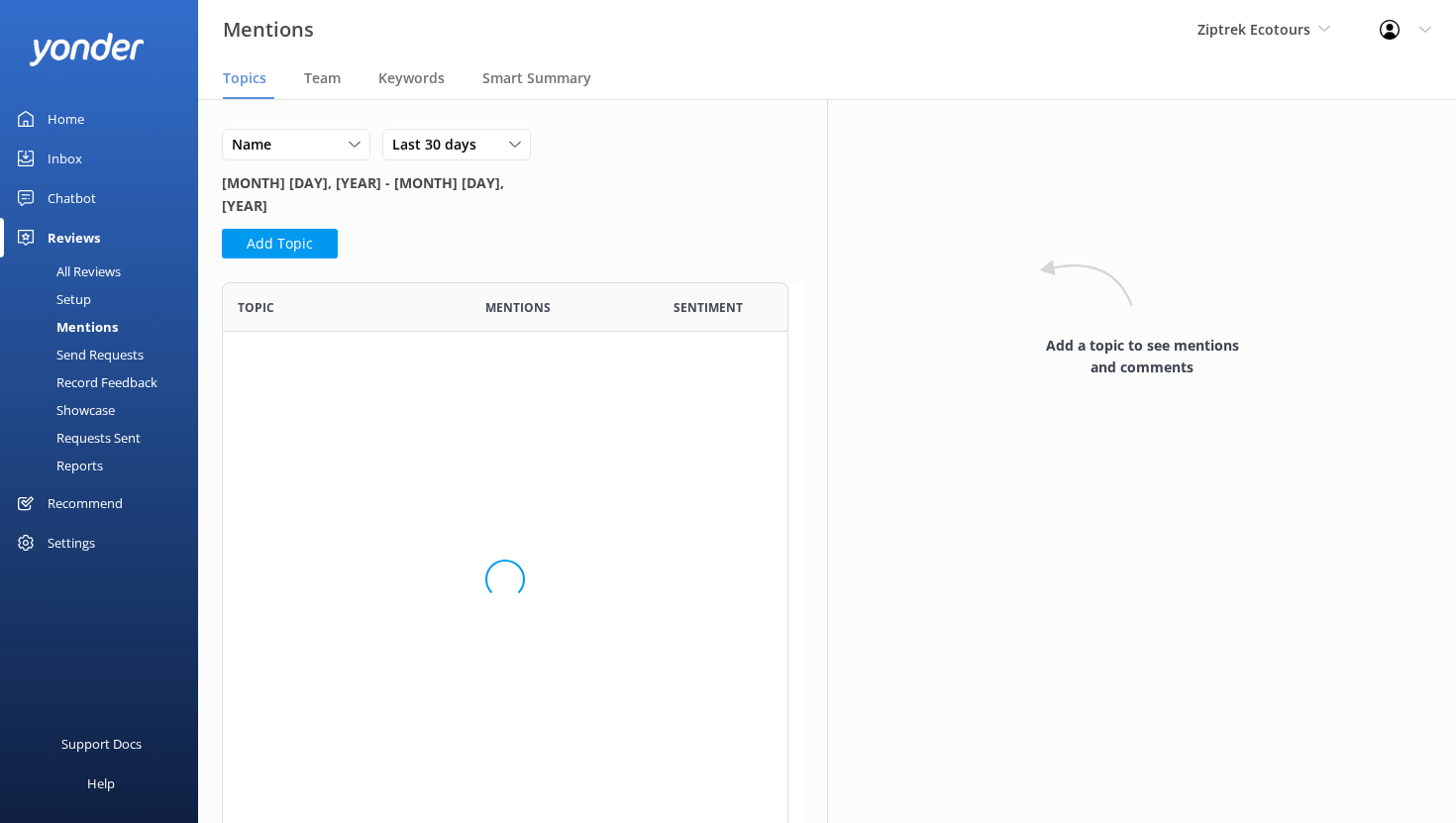 scroll, scrollTop: 16, scrollLeft: 16, axis: both 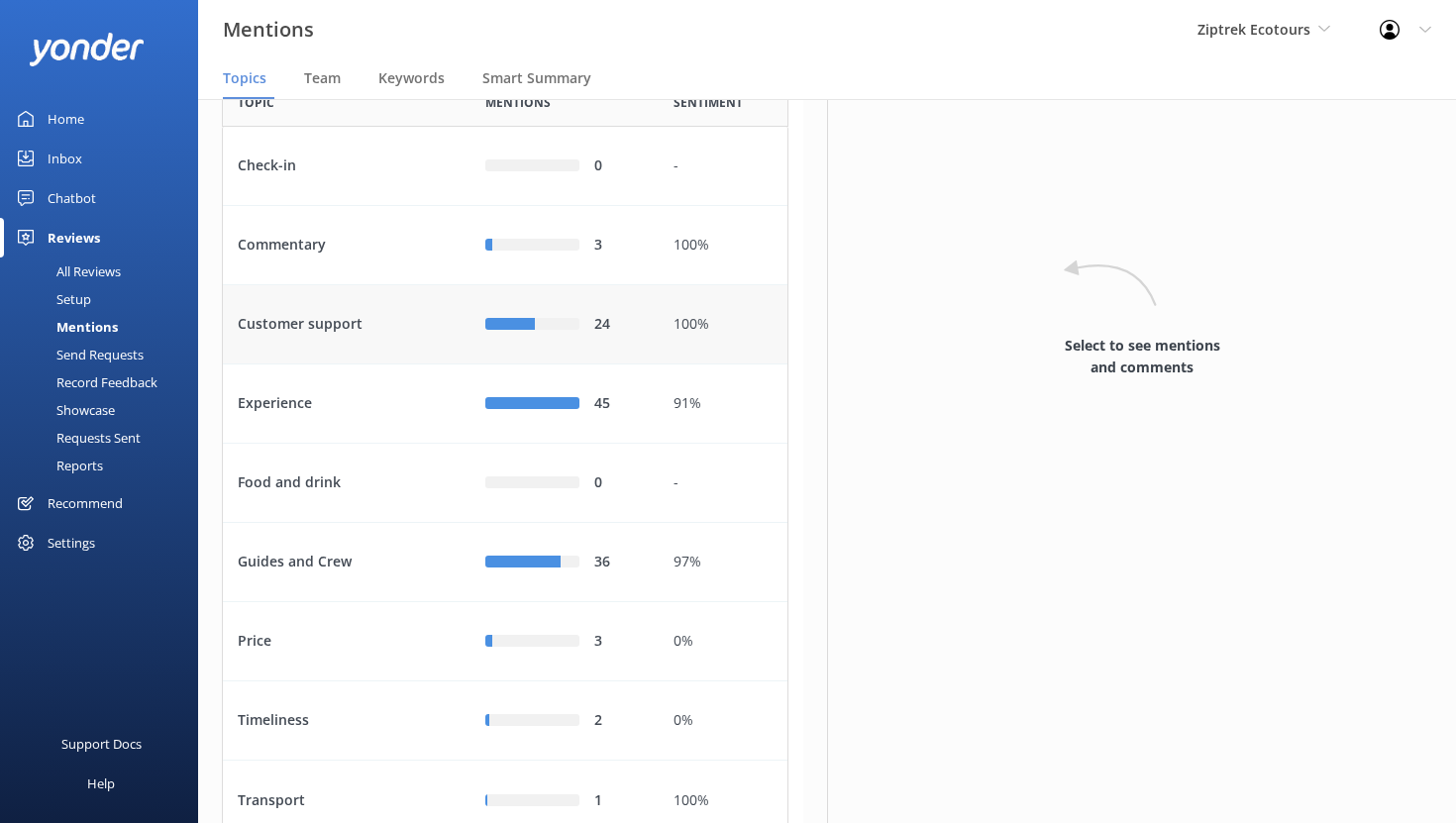 click on "Customer support" at bounding box center [347, 325] 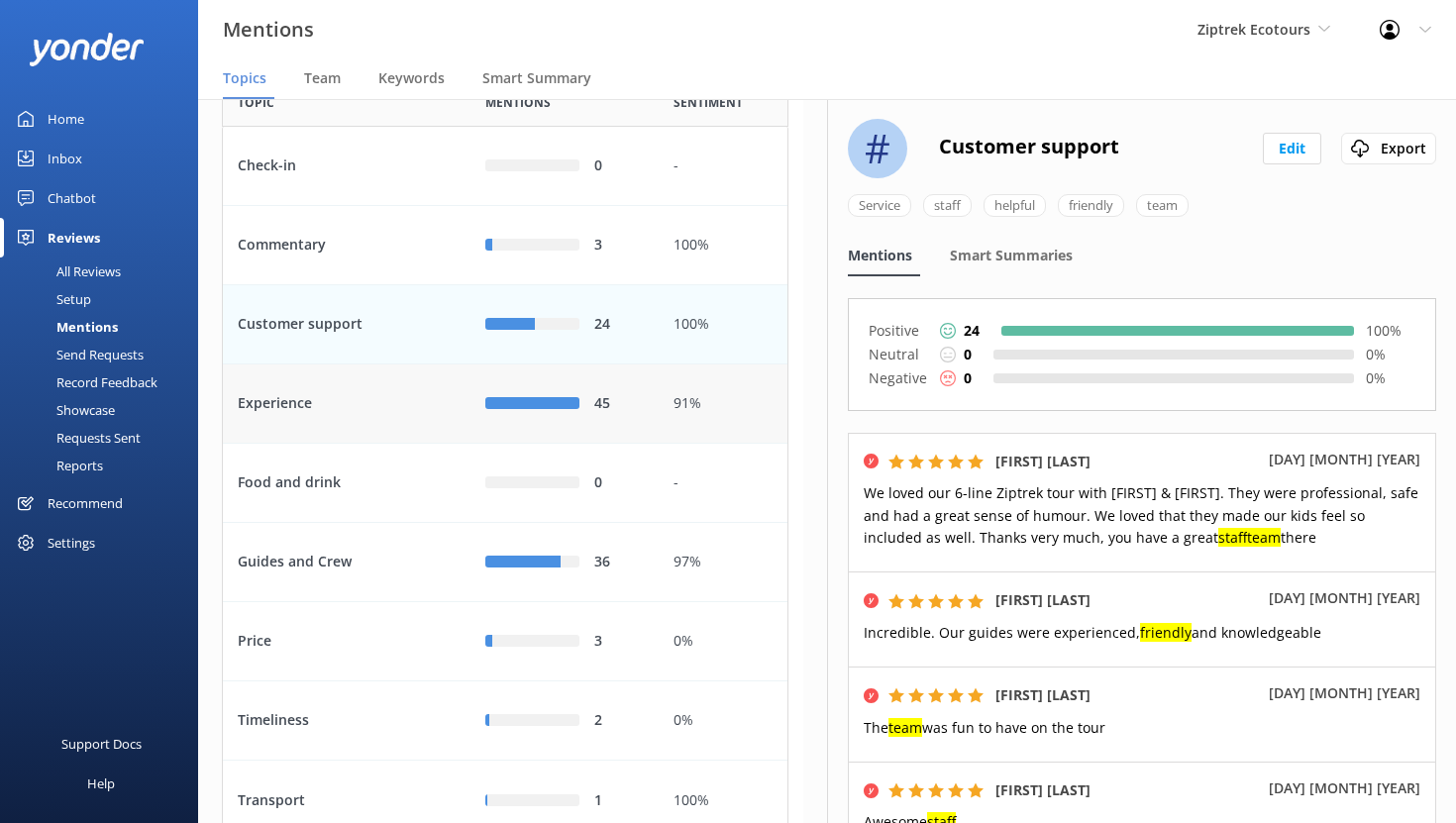 click on "Experience" at bounding box center (347, 404) 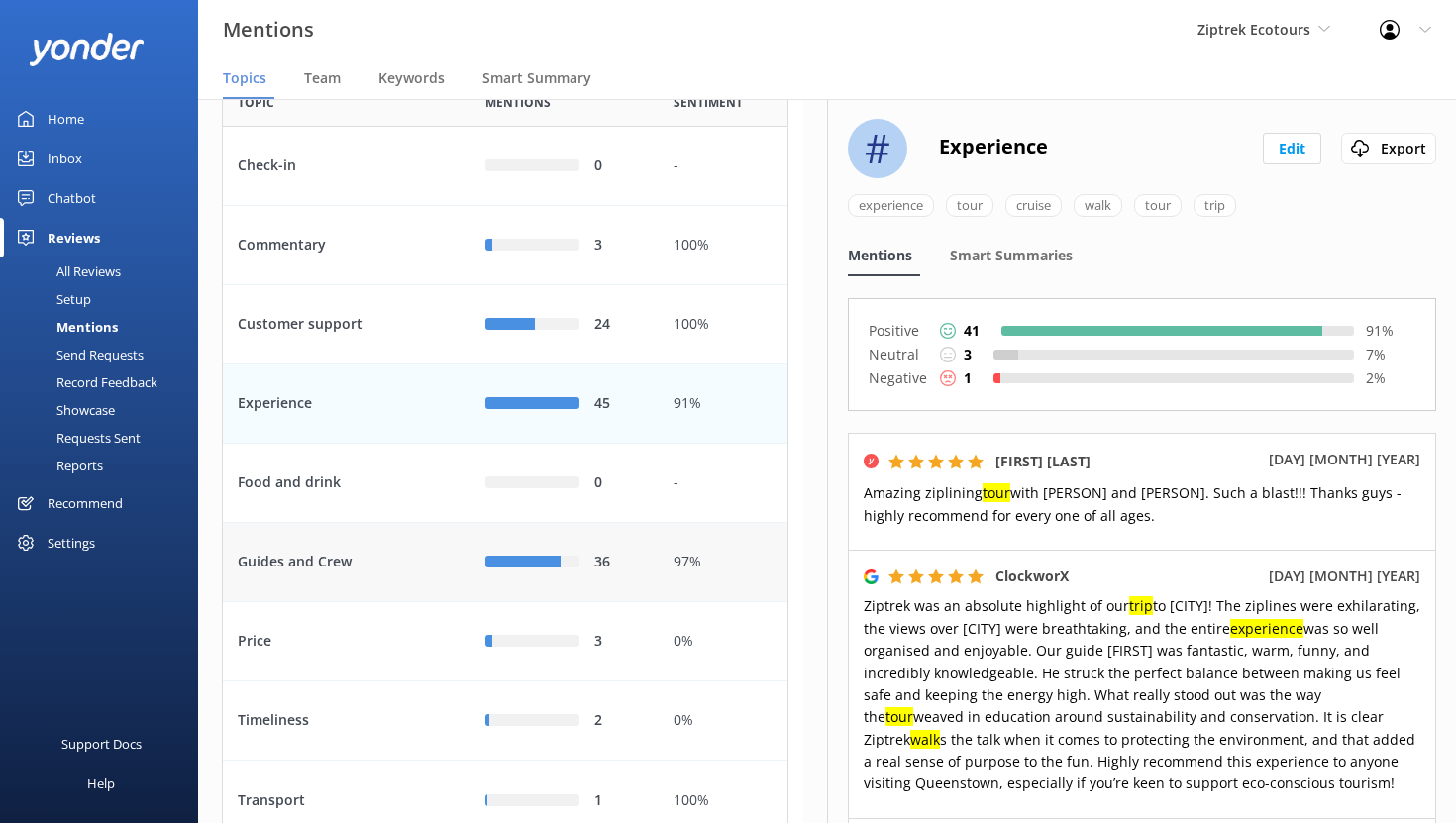 click on "Guides and Crew" at bounding box center (347, 563) 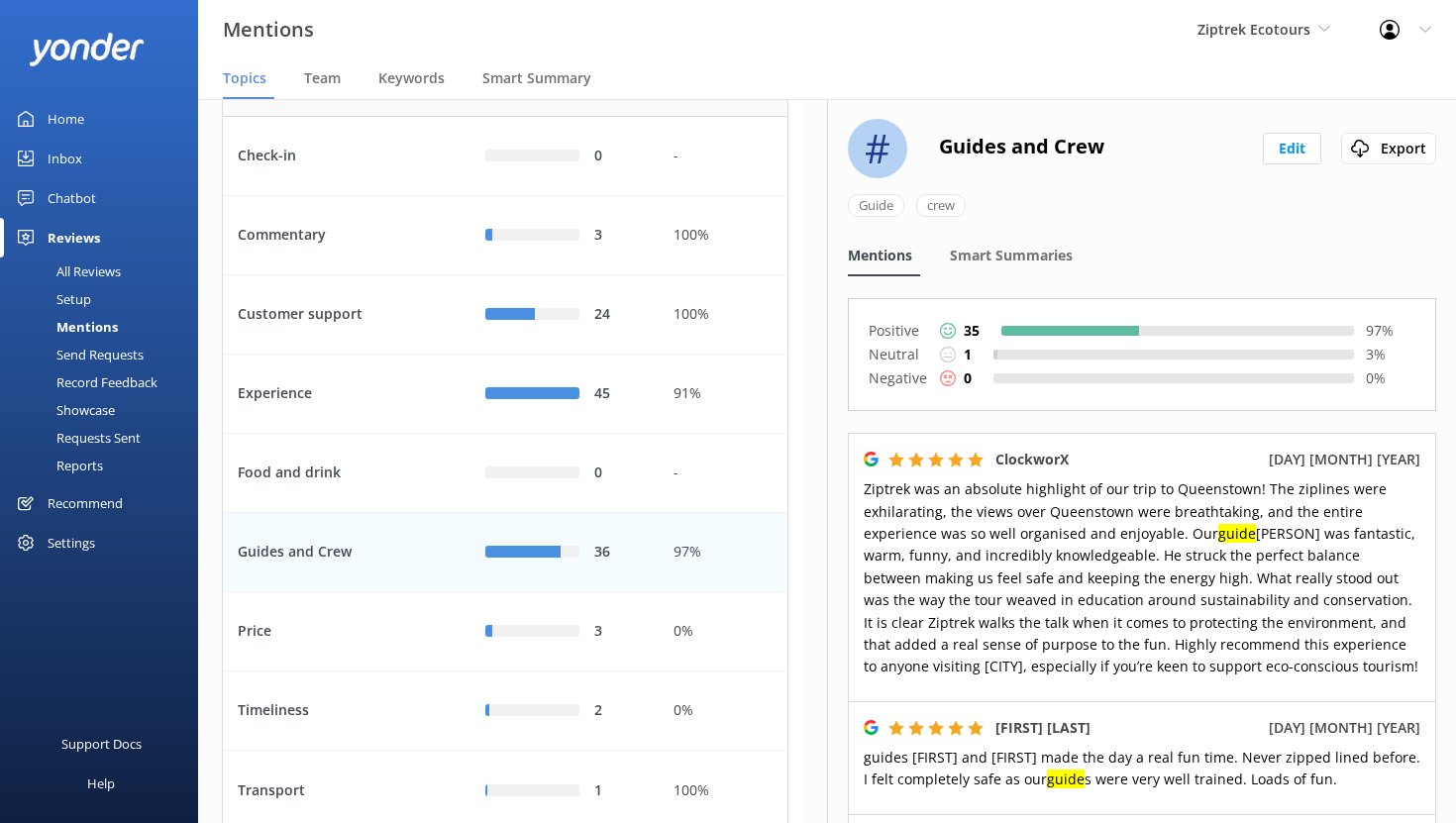 scroll, scrollTop: 226, scrollLeft: 0, axis: vertical 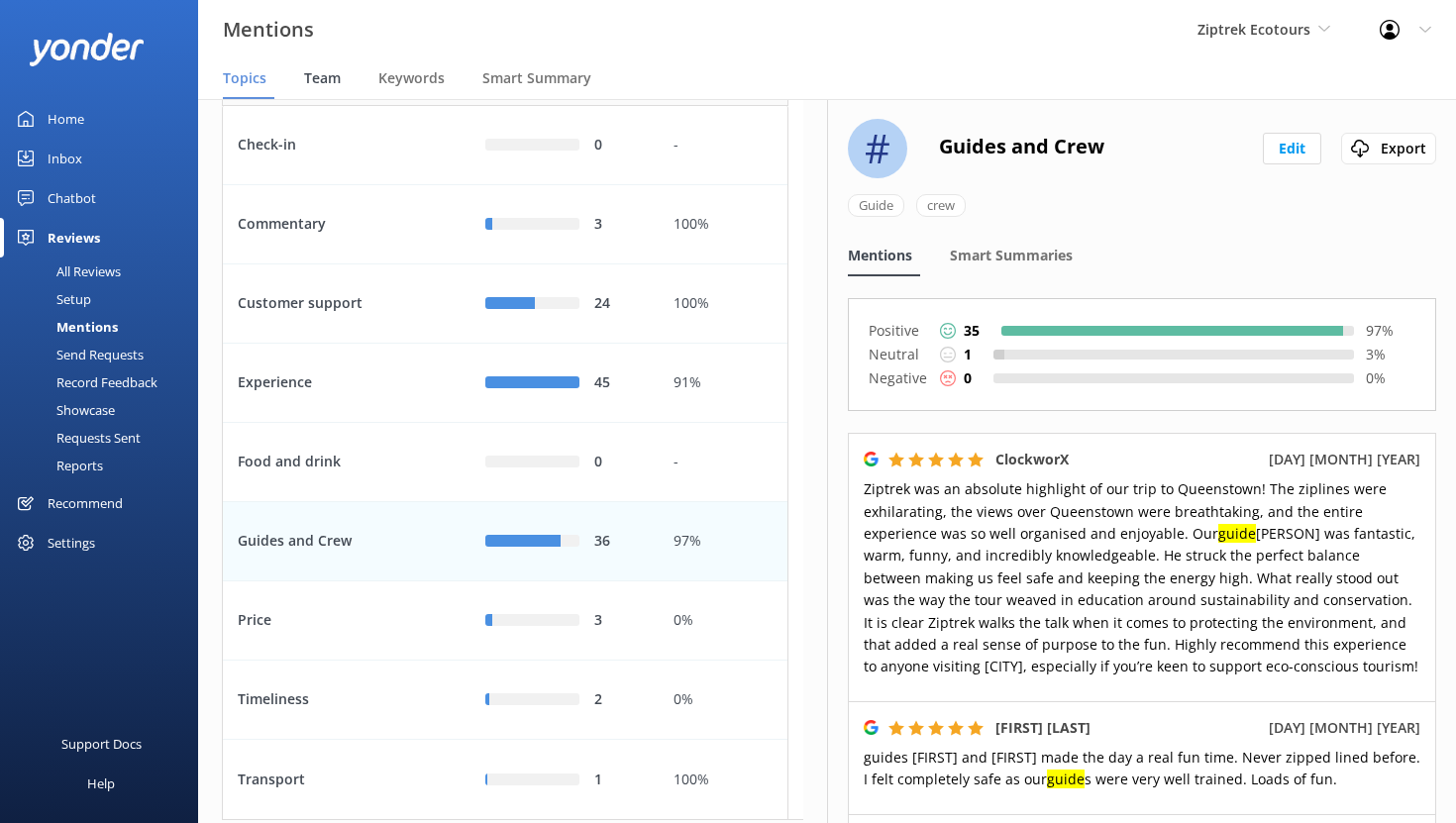 click on "Team" at bounding box center (322, 78) 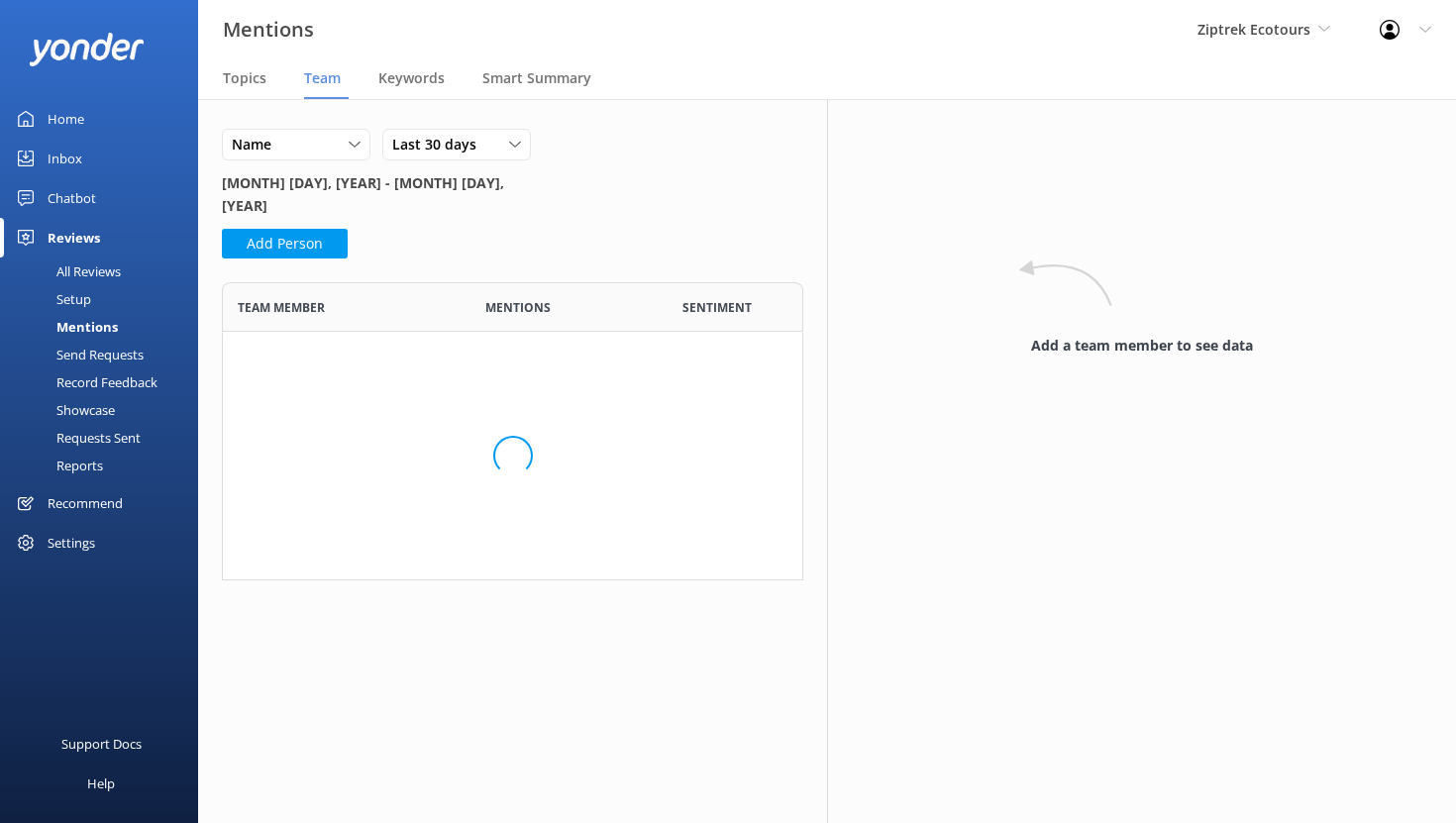 scroll, scrollTop: 16, scrollLeft: 16, axis: both 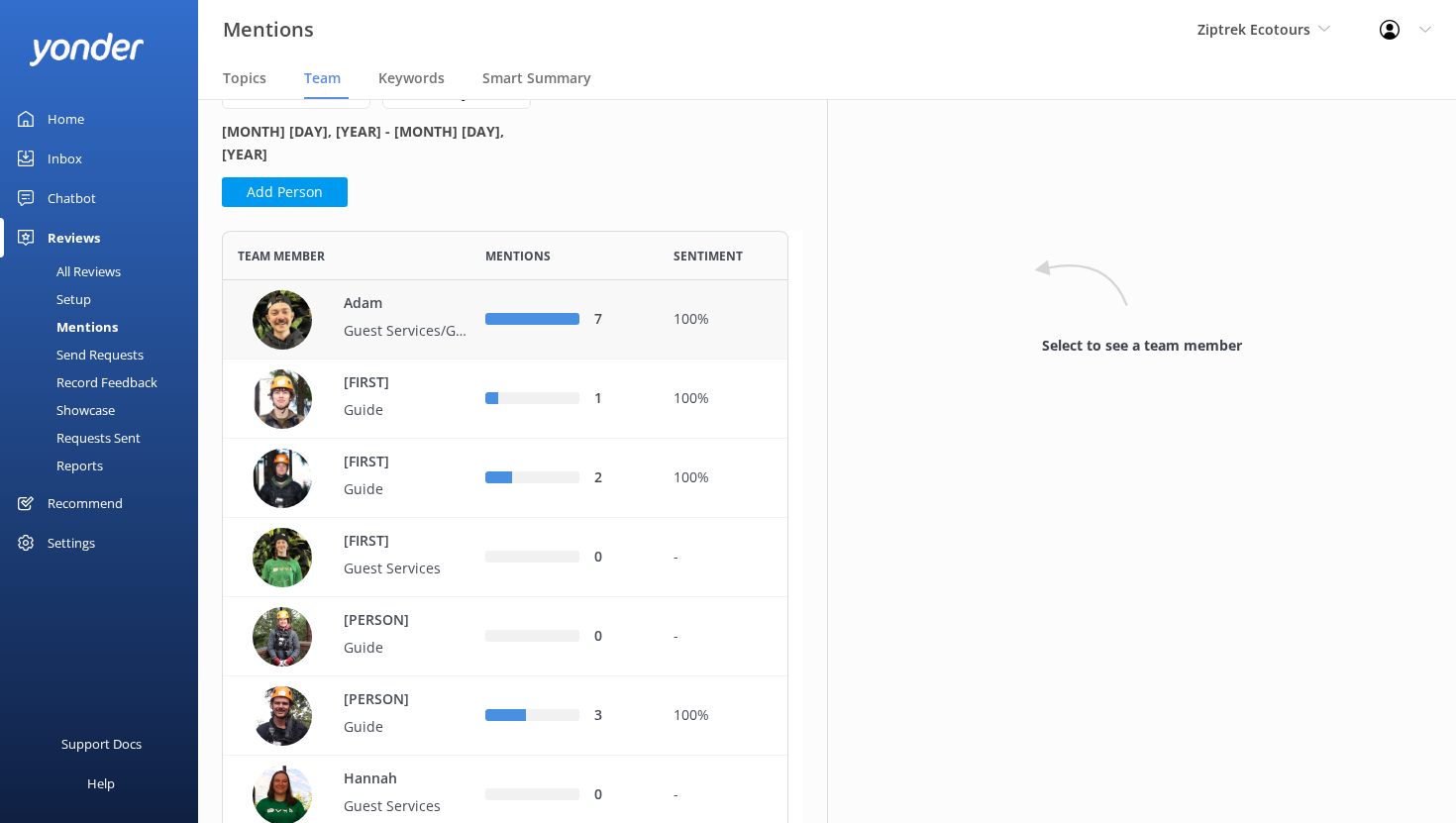 click on "Adam" at bounding box center [408, 303] 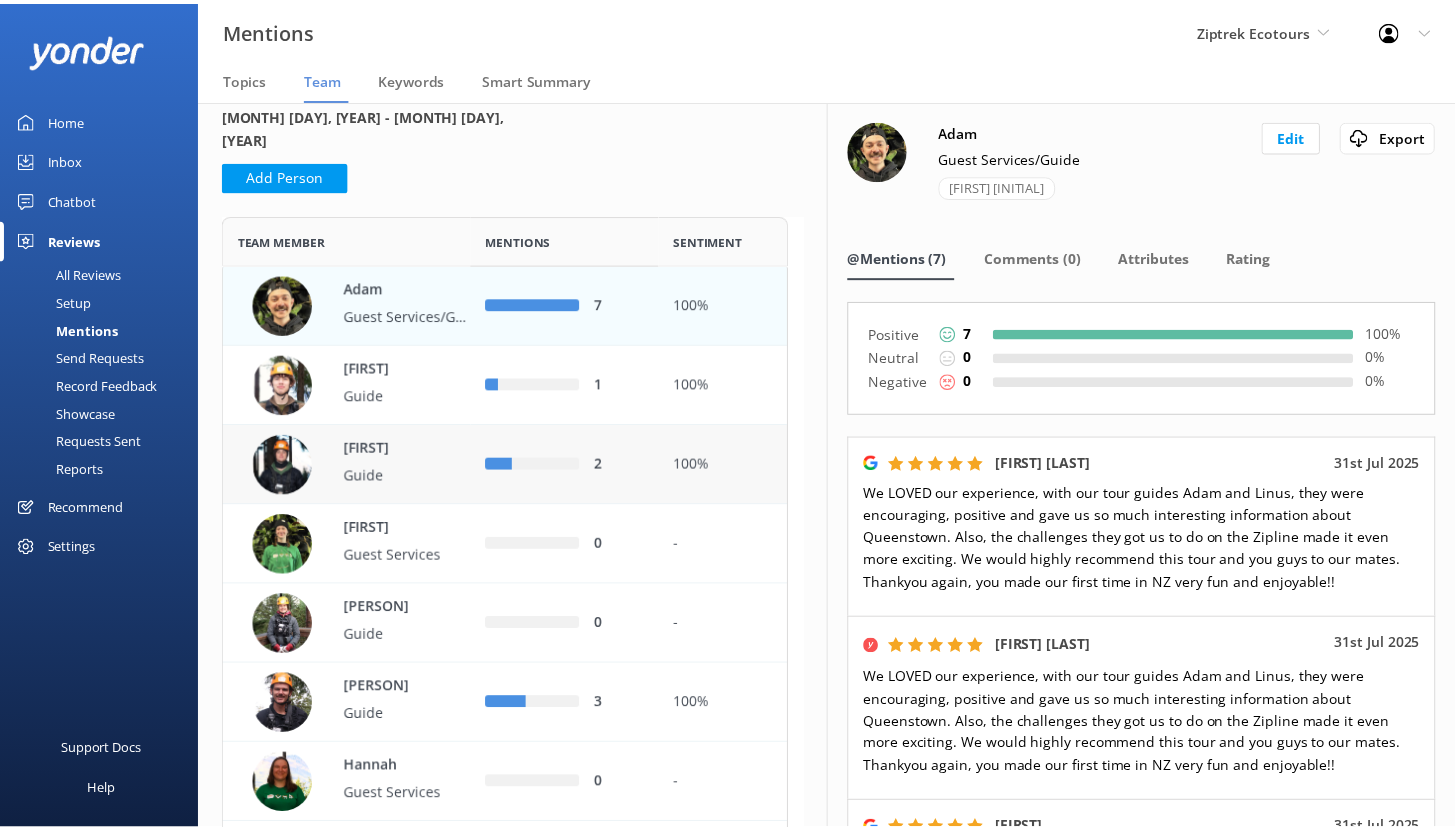 scroll, scrollTop: 66, scrollLeft: 0, axis: vertical 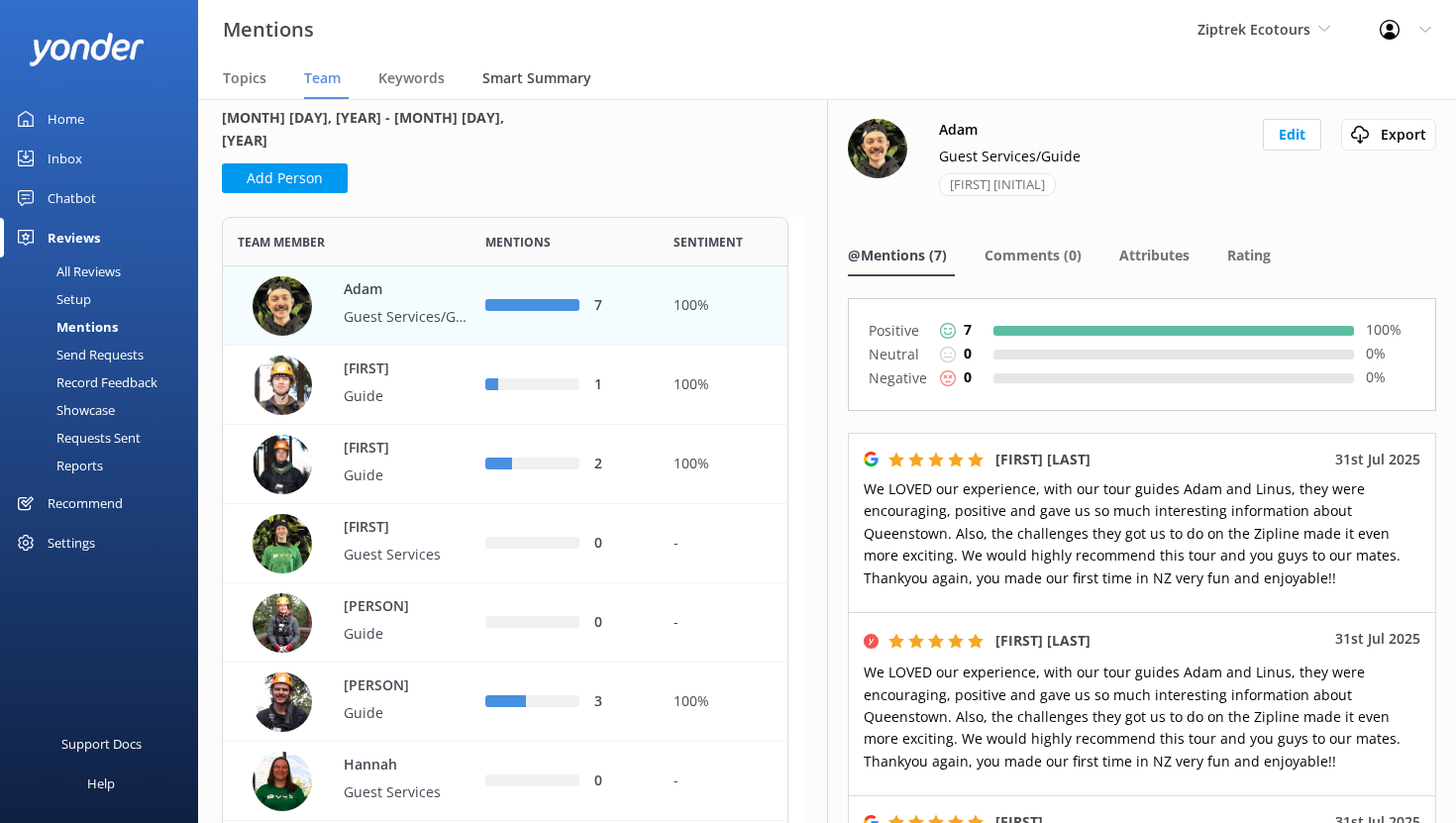 click on "Smart Summary" at bounding box center (537, 78) 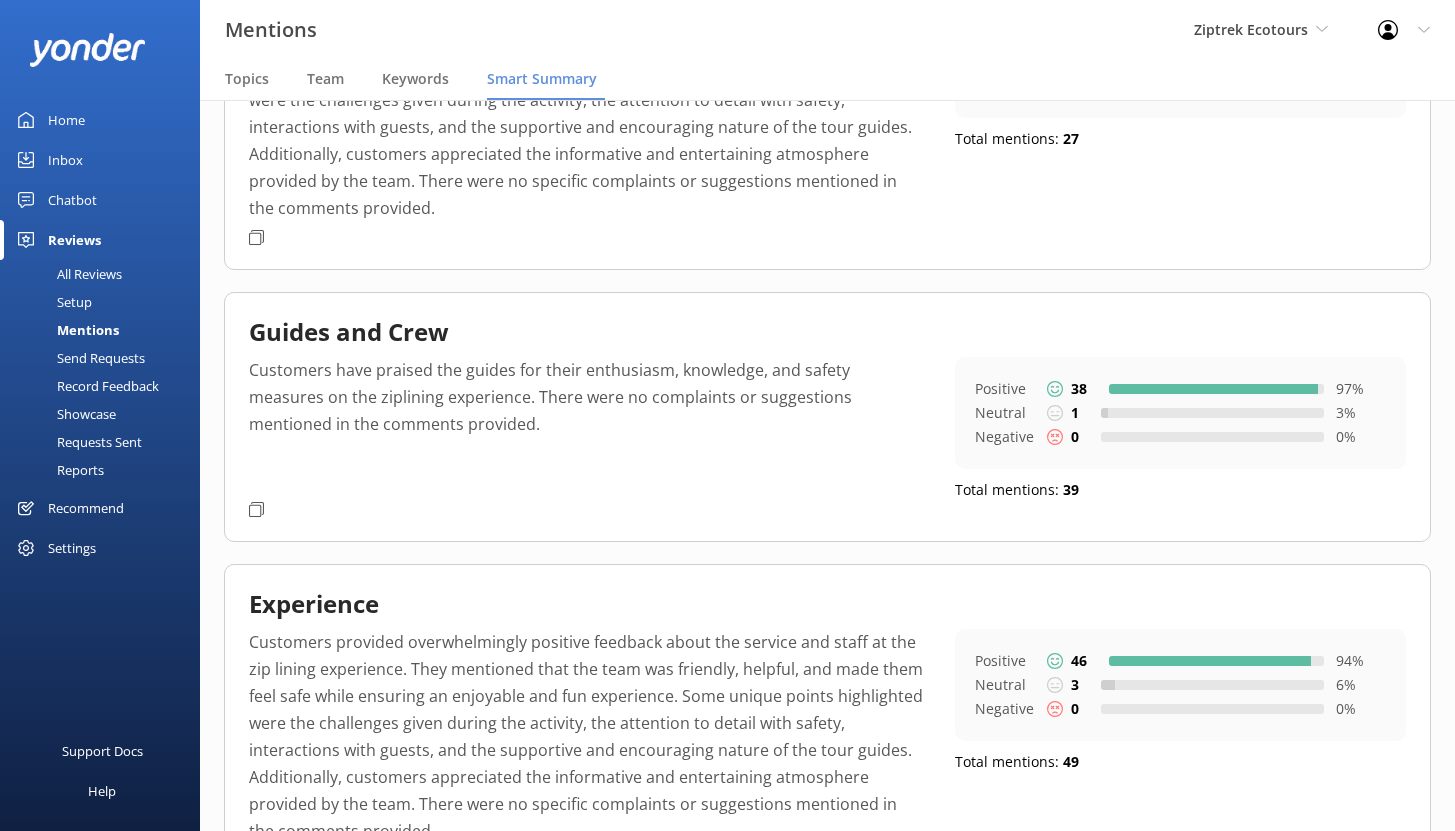 scroll, scrollTop: 144, scrollLeft: 0, axis: vertical 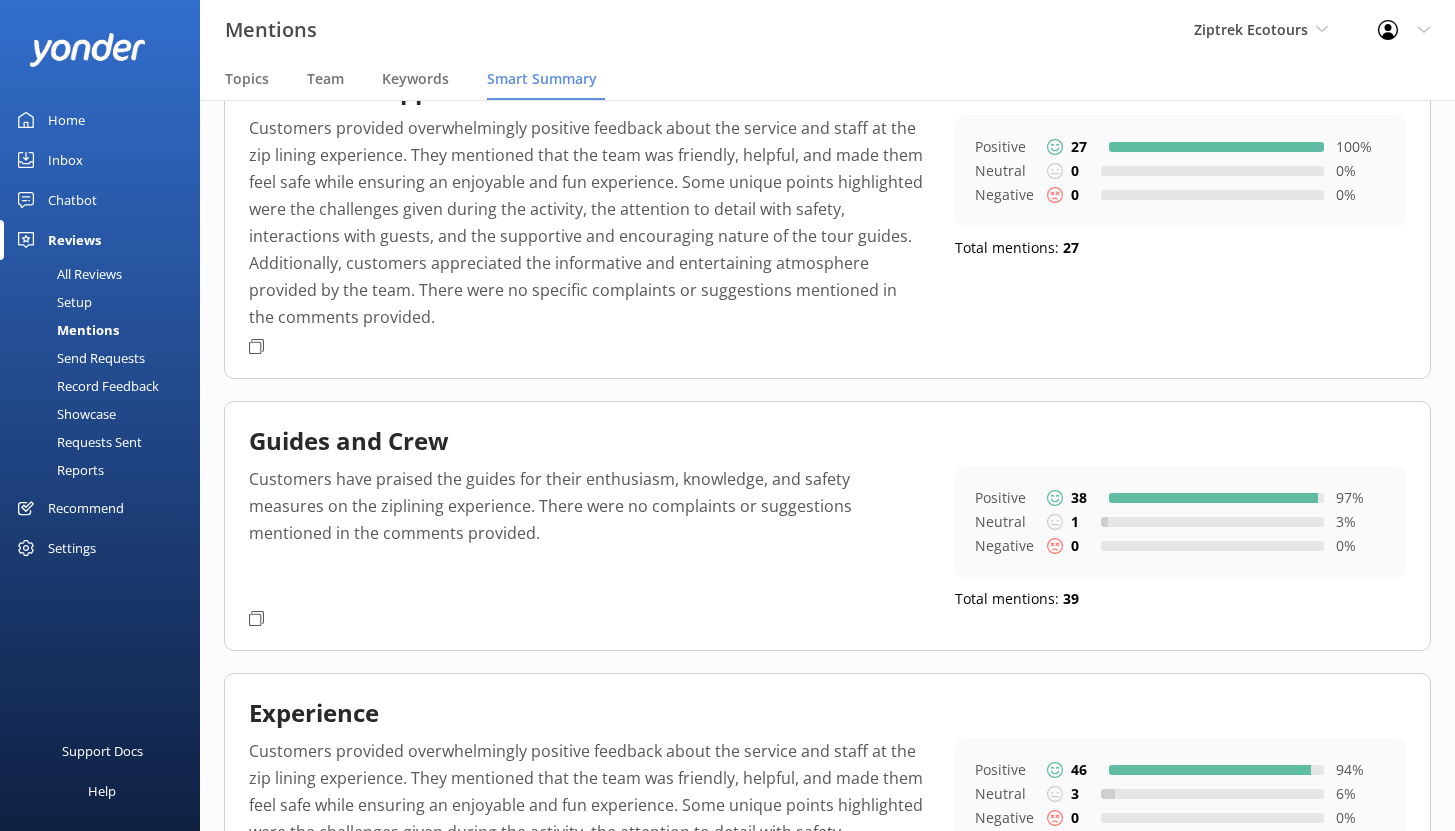 click on "Setup" at bounding box center [52, 302] 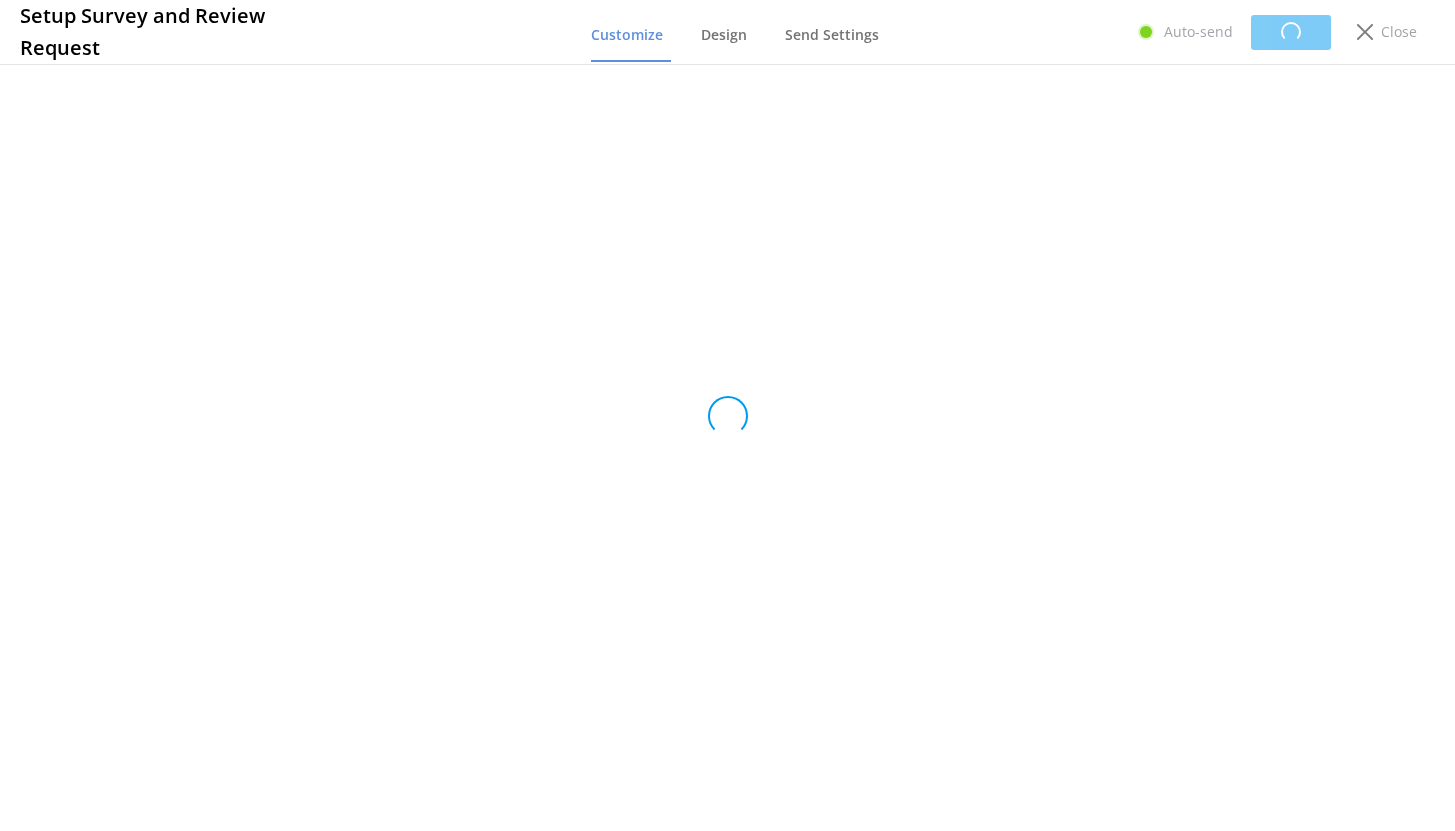 scroll, scrollTop: 0, scrollLeft: 0, axis: both 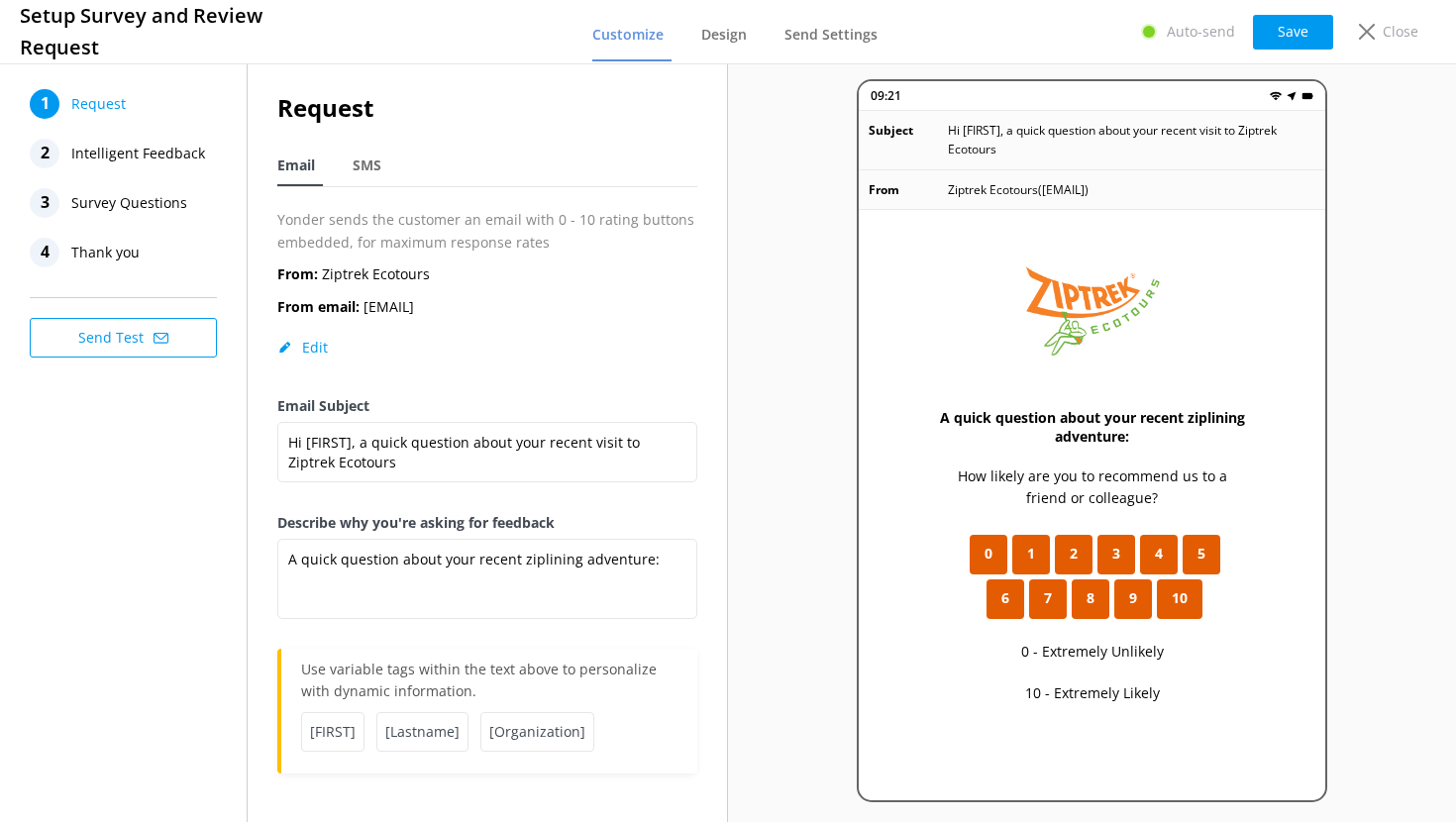 click on "Intelligent Feedback" at bounding box center [138, 154] 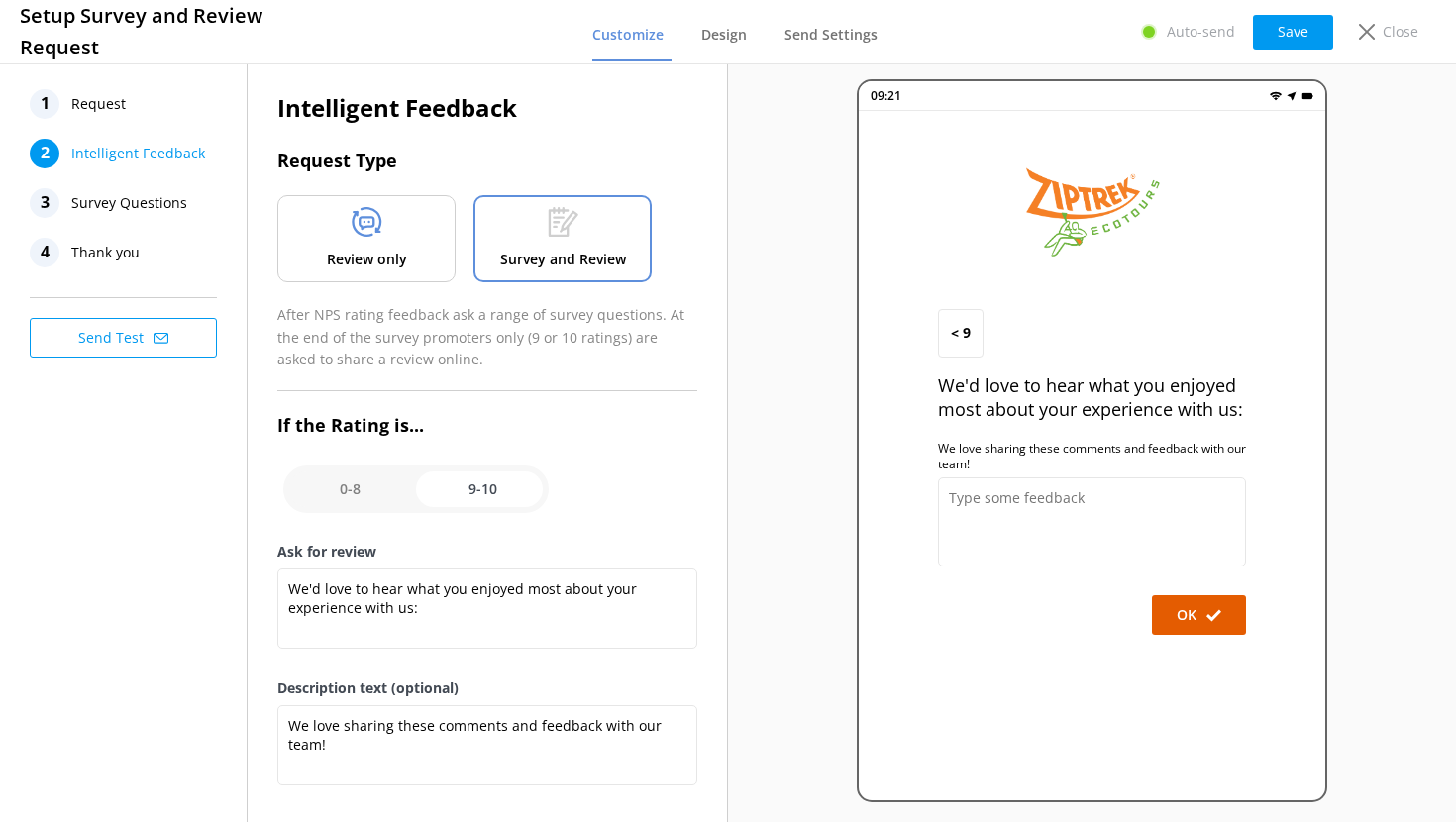click on "Review only" at bounding box center [366, 239] 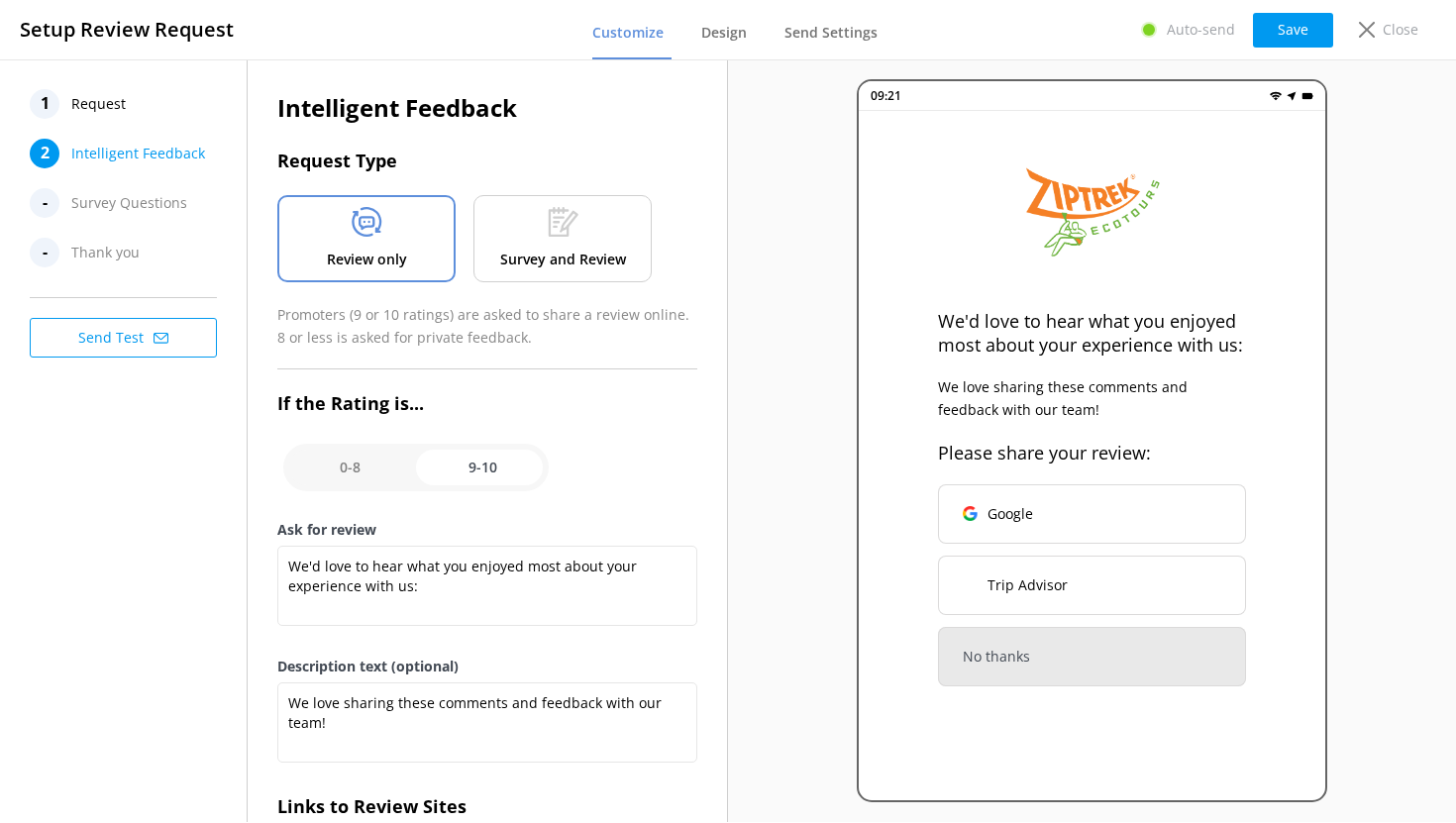 click at bounding box center [416, 467] 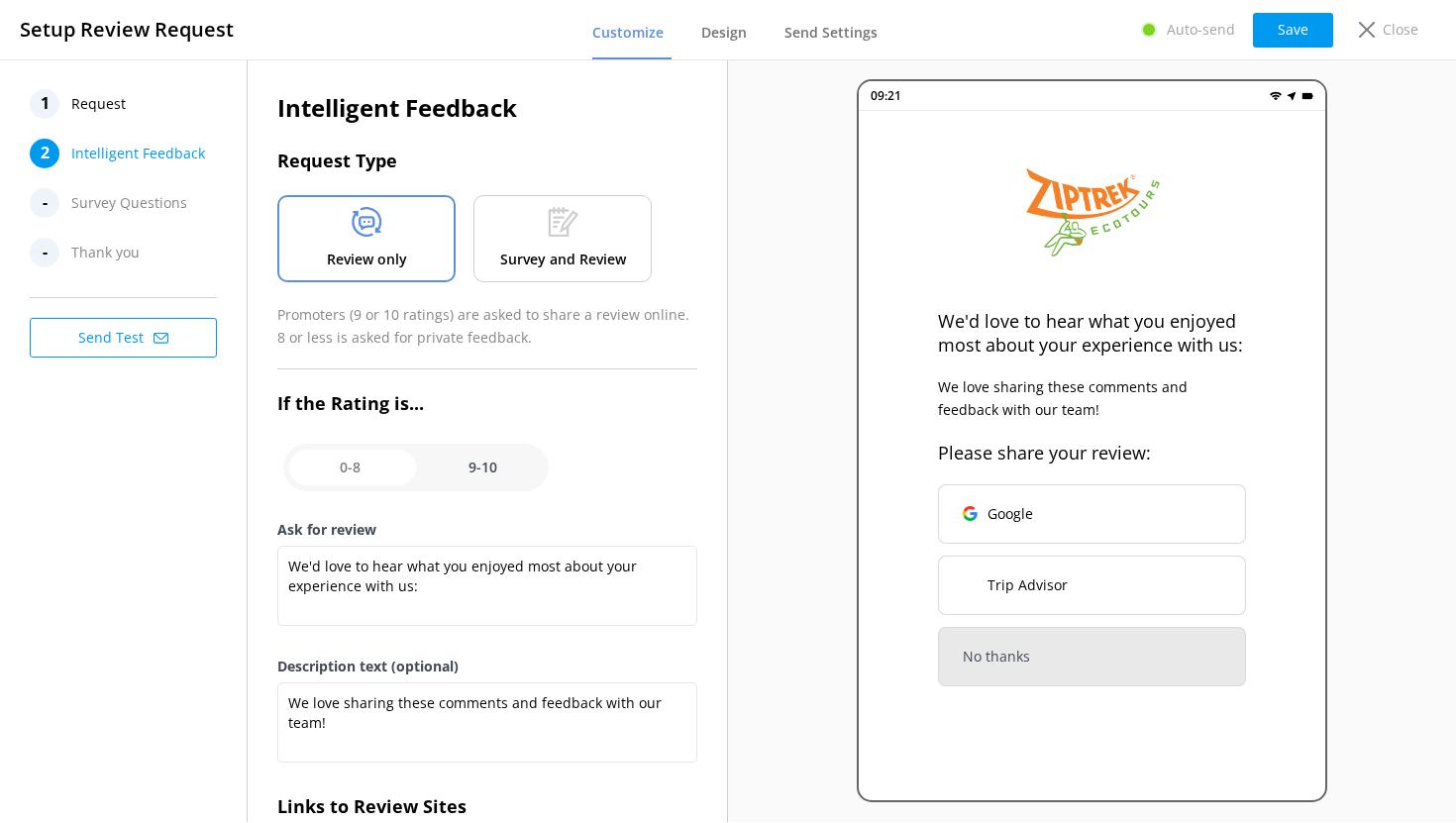 checkbox on "false" 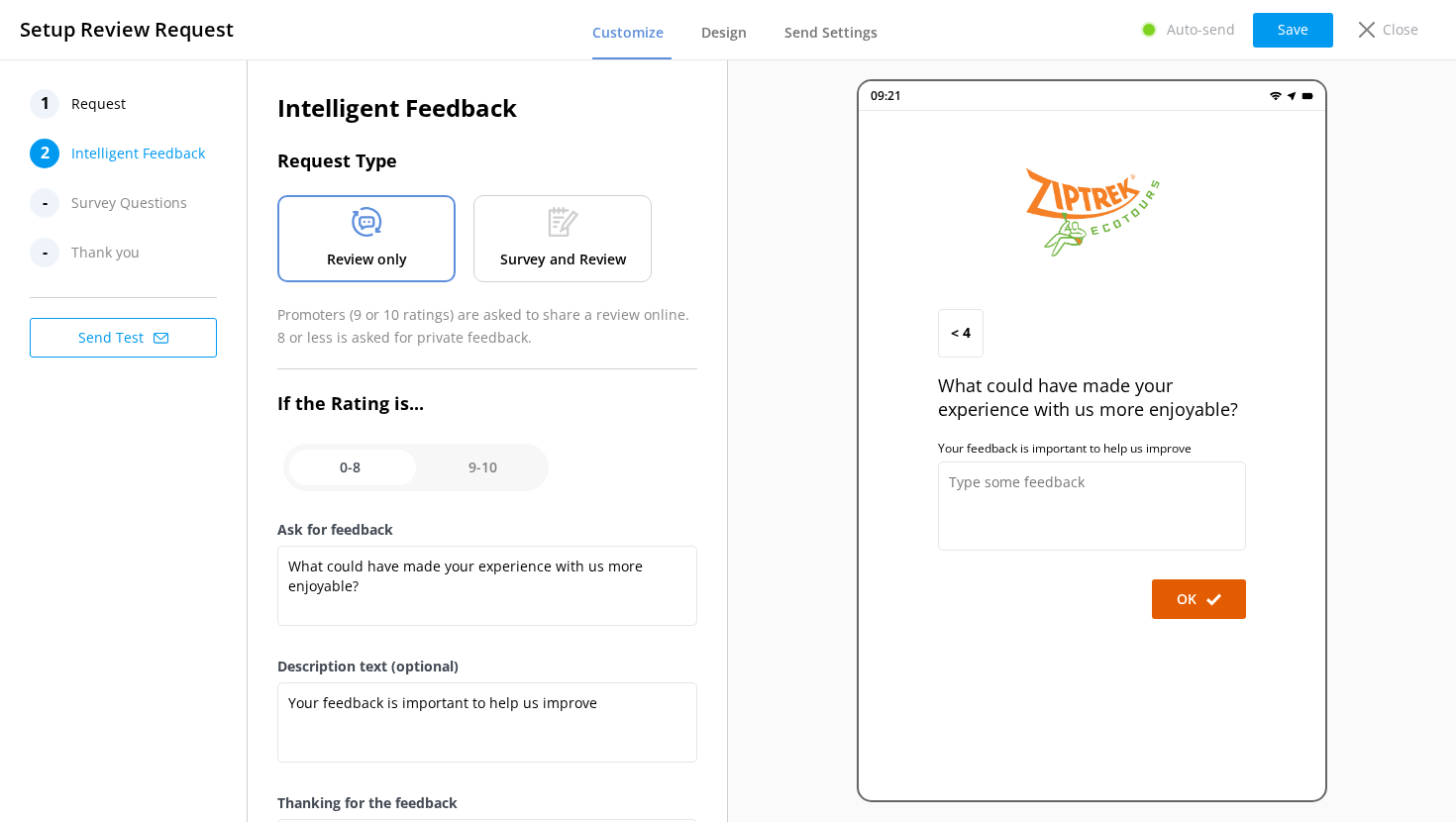 click at bounding box center [416, 467] 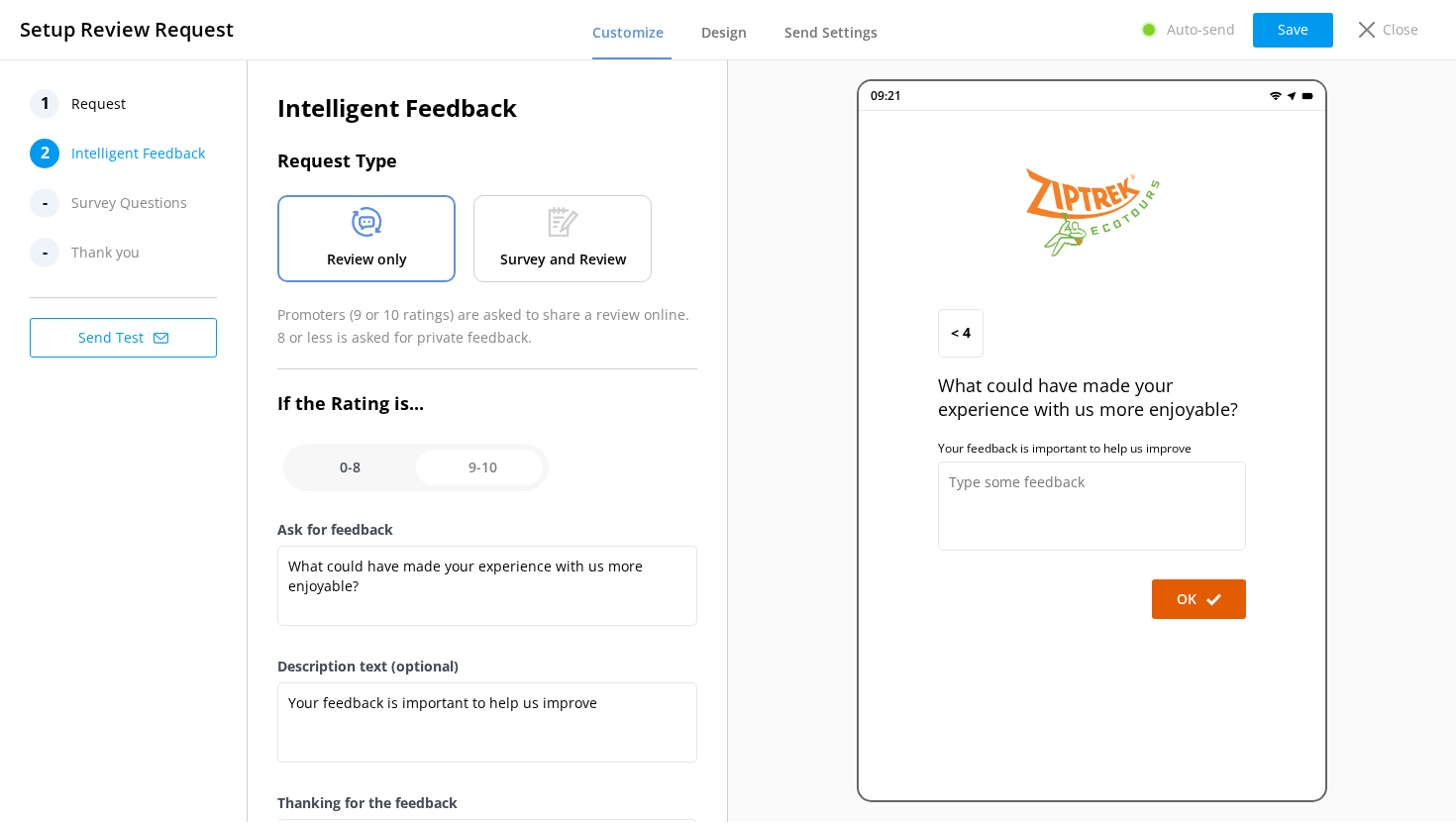 checkbox on "true" 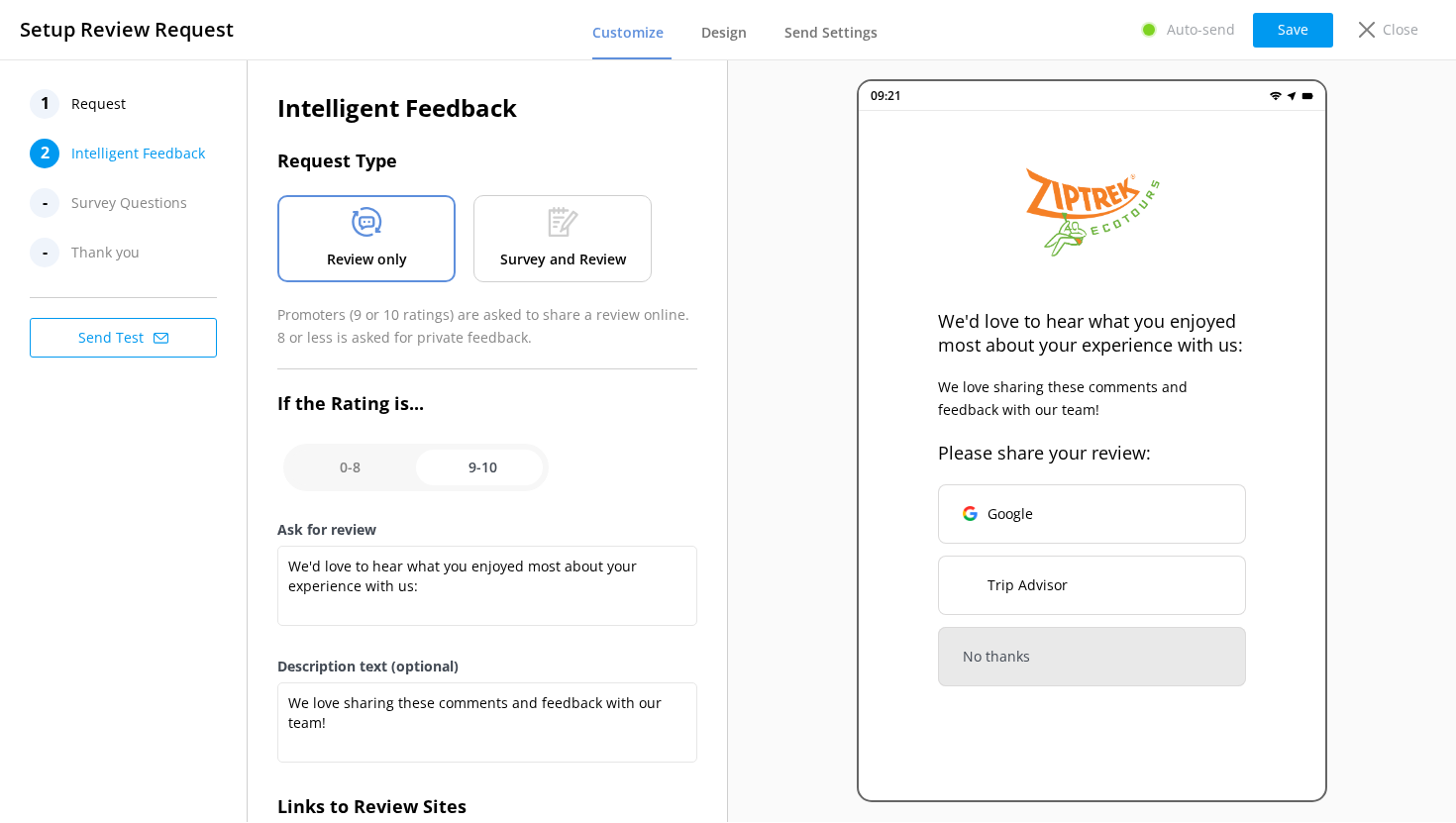 click at bounding box center [416, 467] 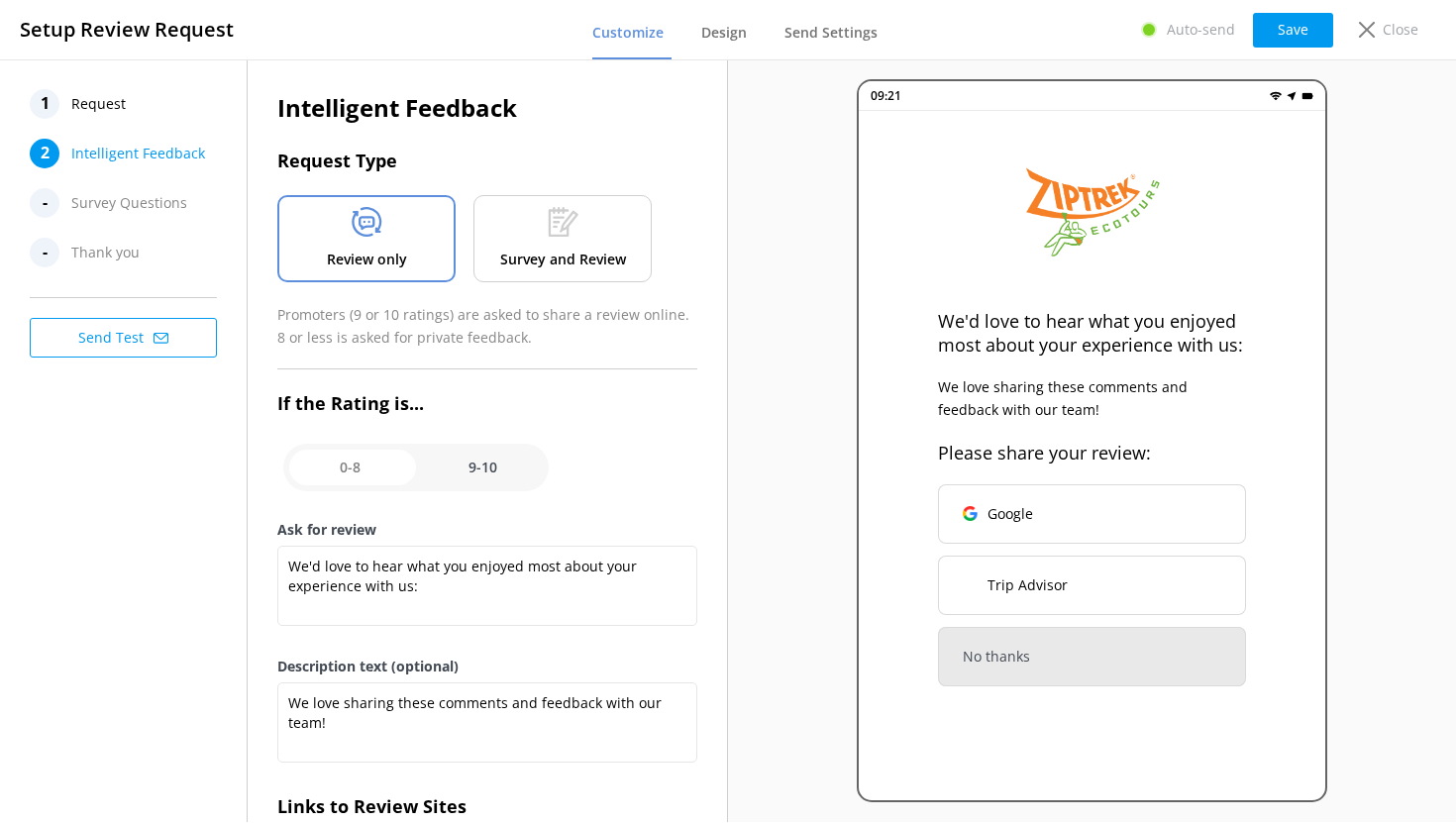 checkbox on "false" 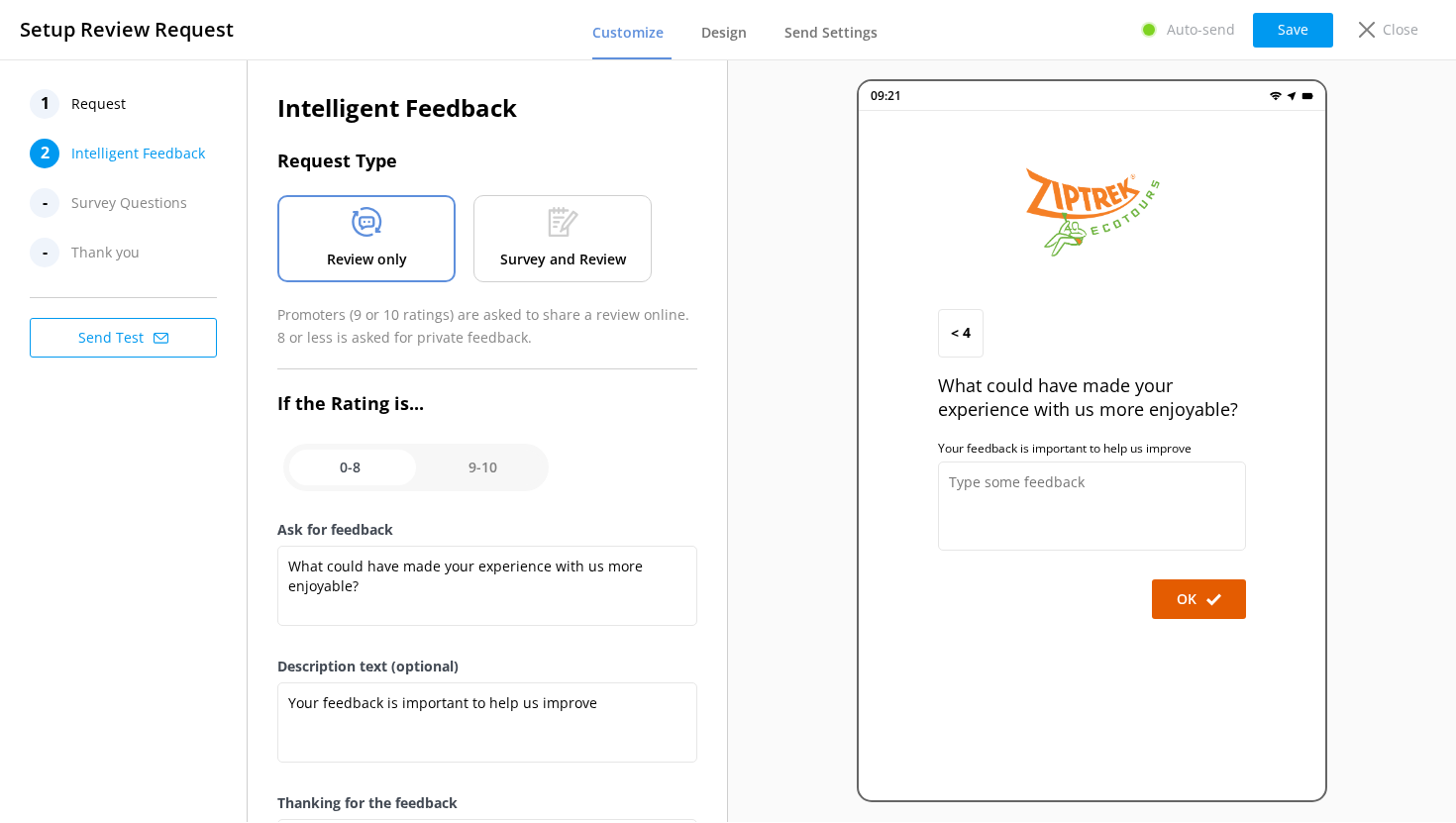 click on "Survey and Review" at bounding box center (563, 239) 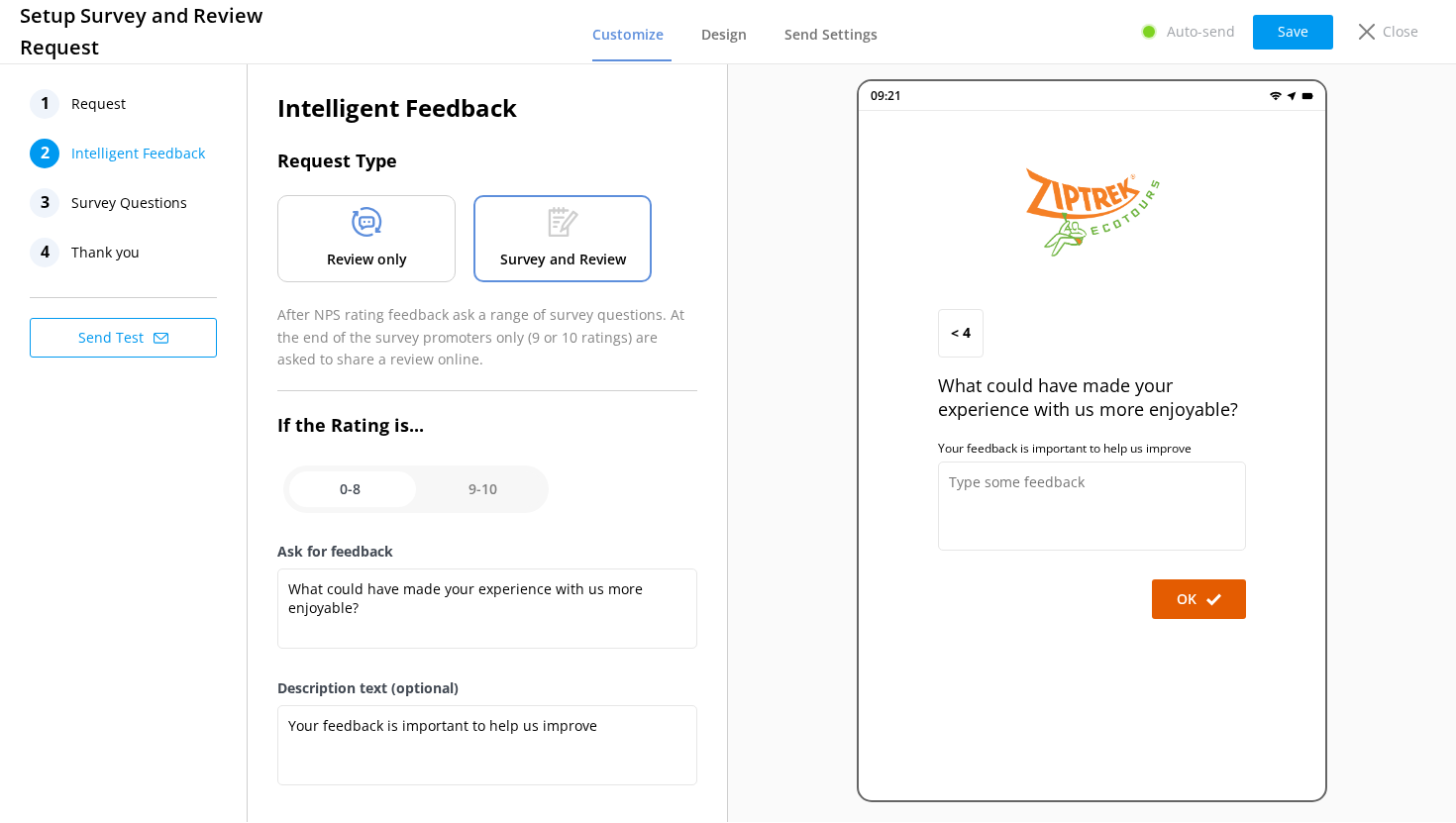 click at bounding box center [416, 489] 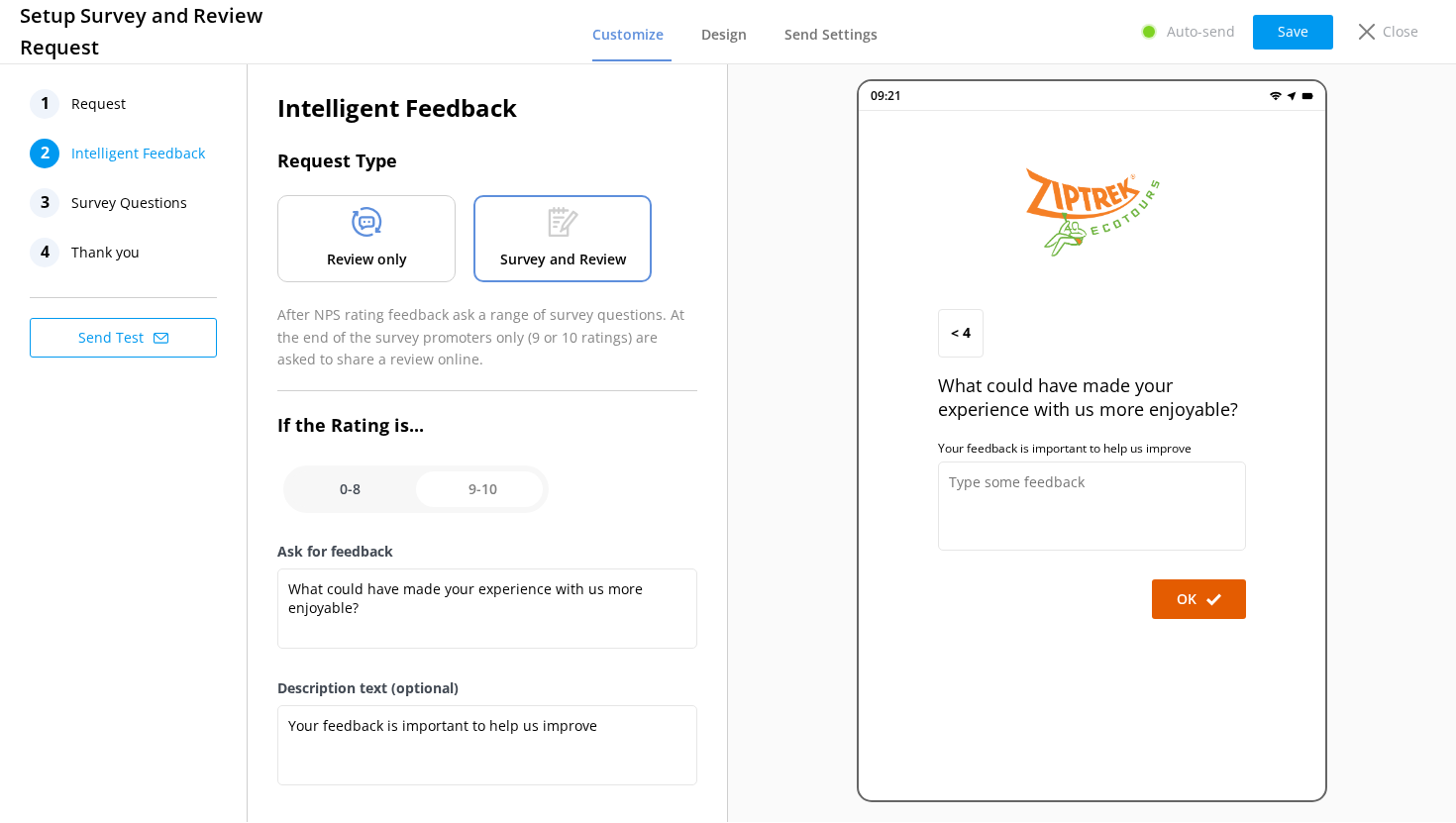 checkbox on "true" 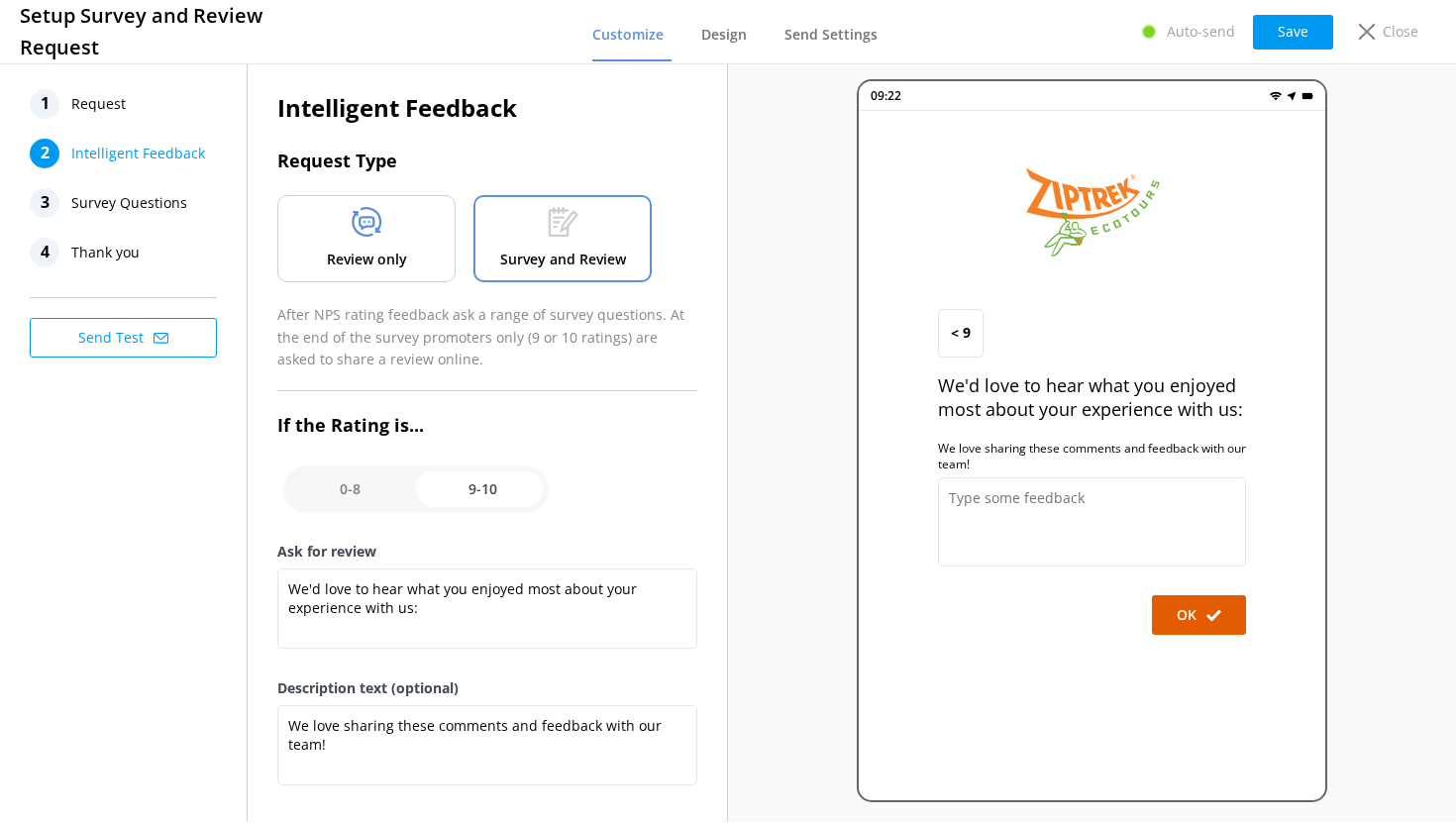 click at bounding box center (416, 489) 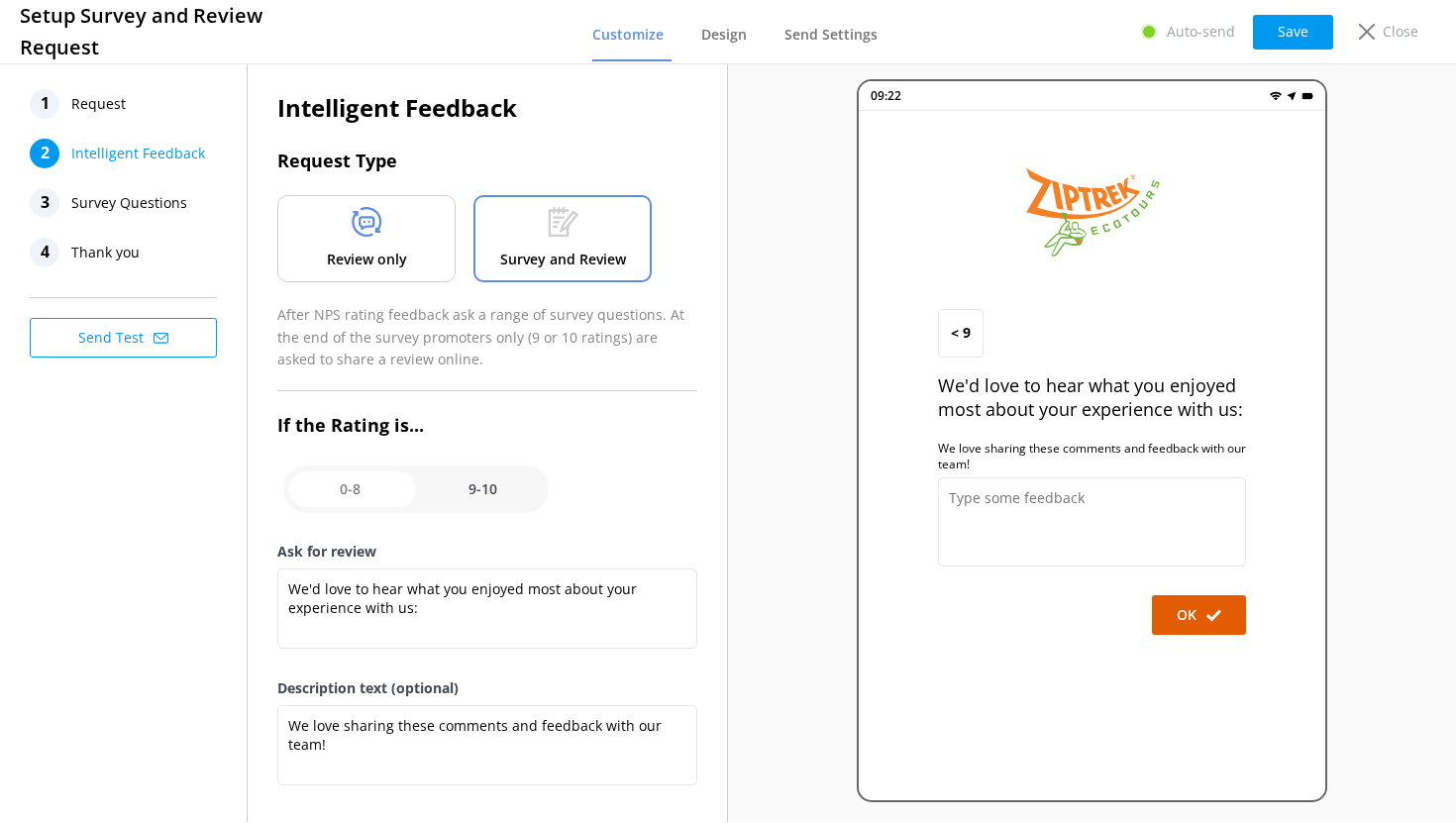 type on "What could have made your experience with us more enjoyable?" 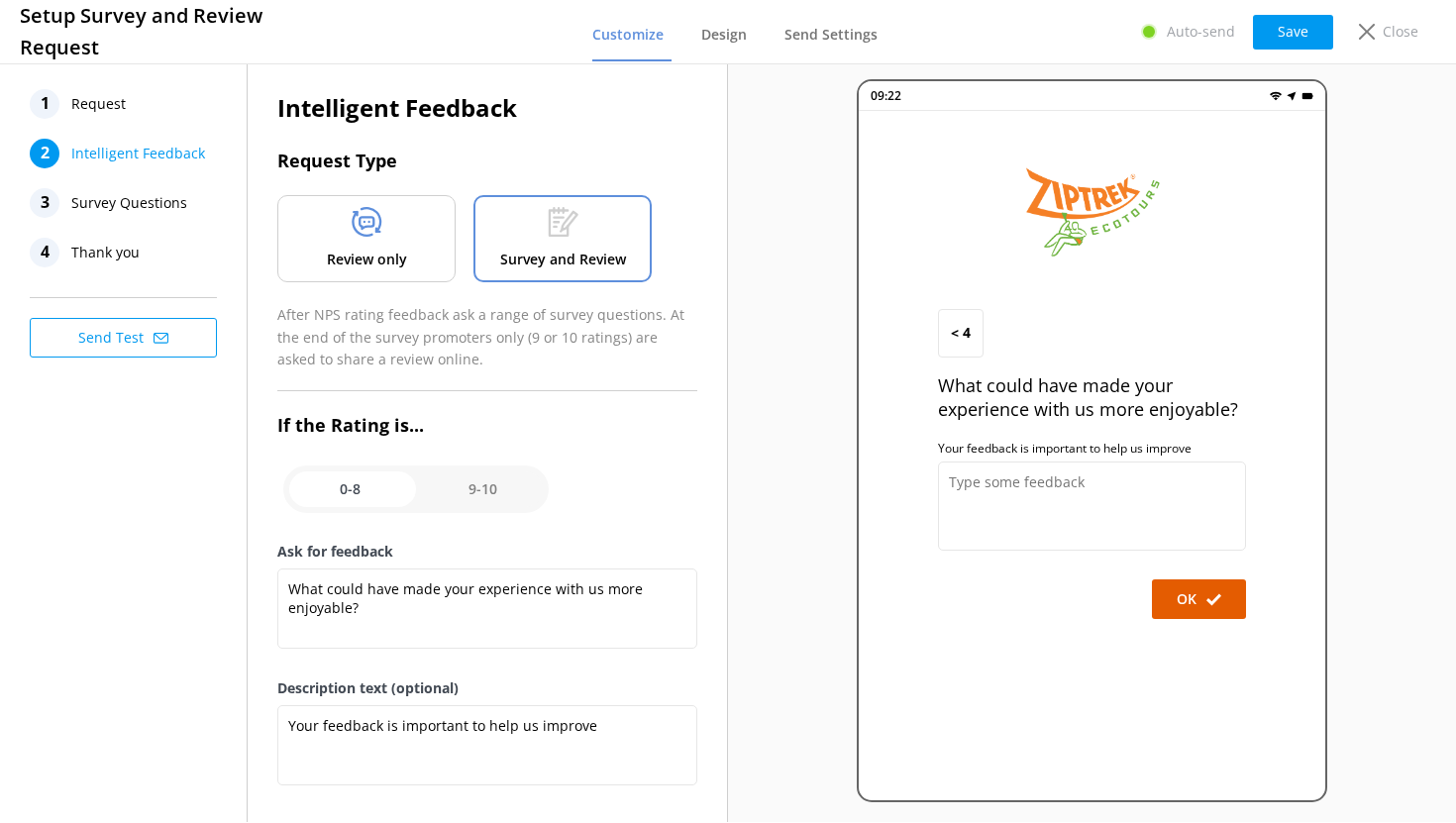 click on "Survey Questions" at bounding box center [129, 203] 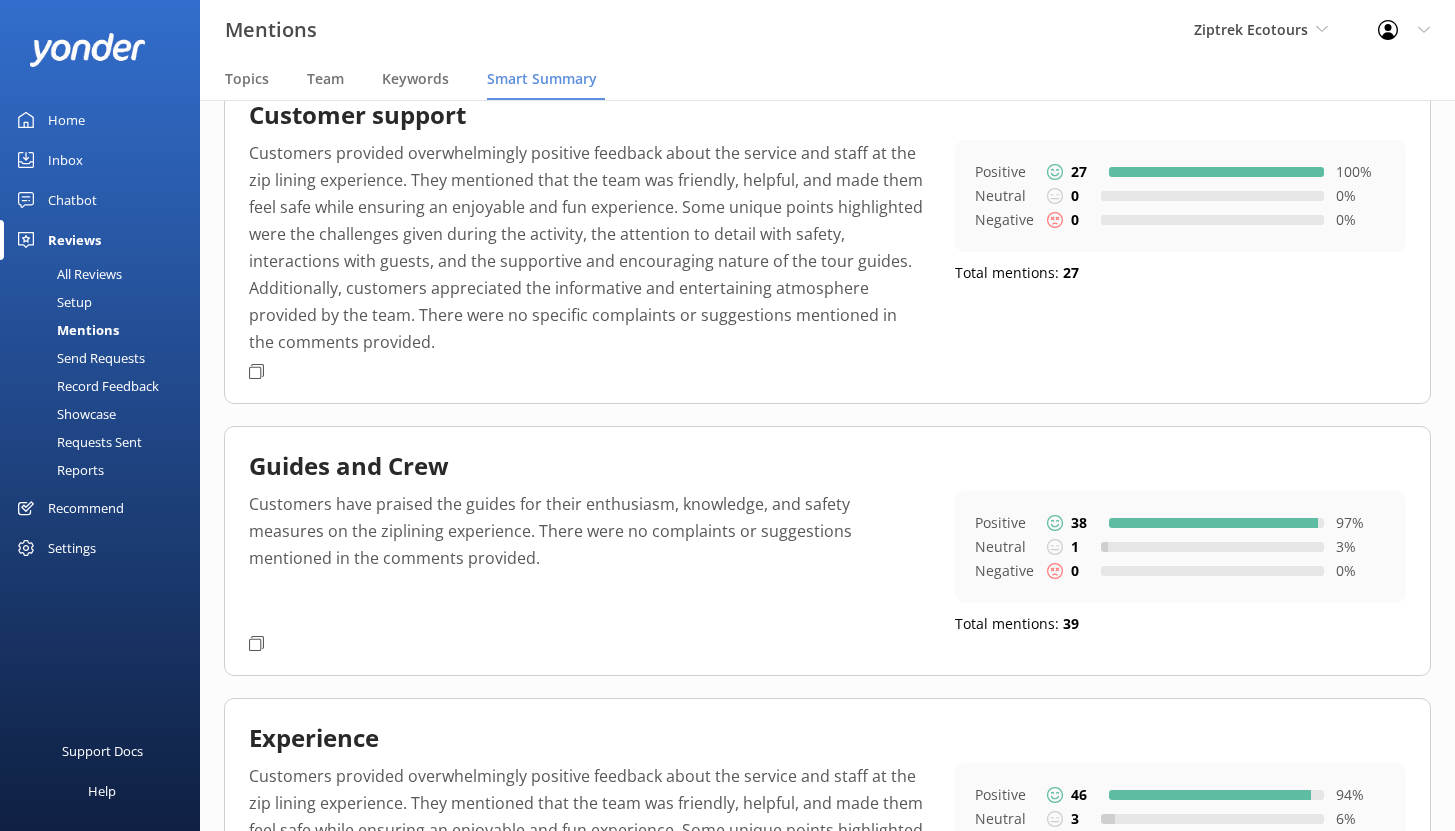 scroll, scrollTop: 0, scrollLeft: 0, axis: both 